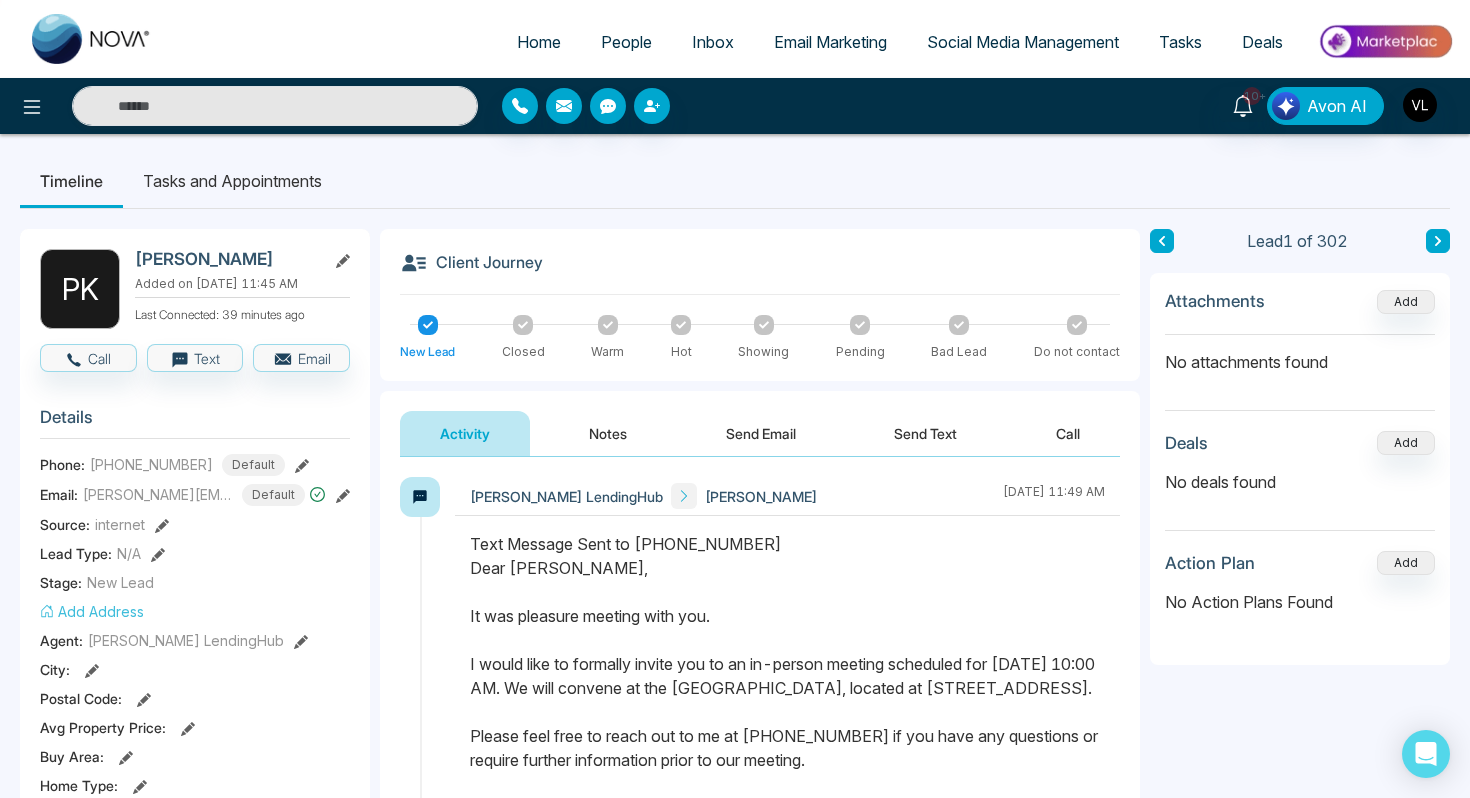 scroll, scrollTop: 814, scrollLeft: 0, axis: vertical 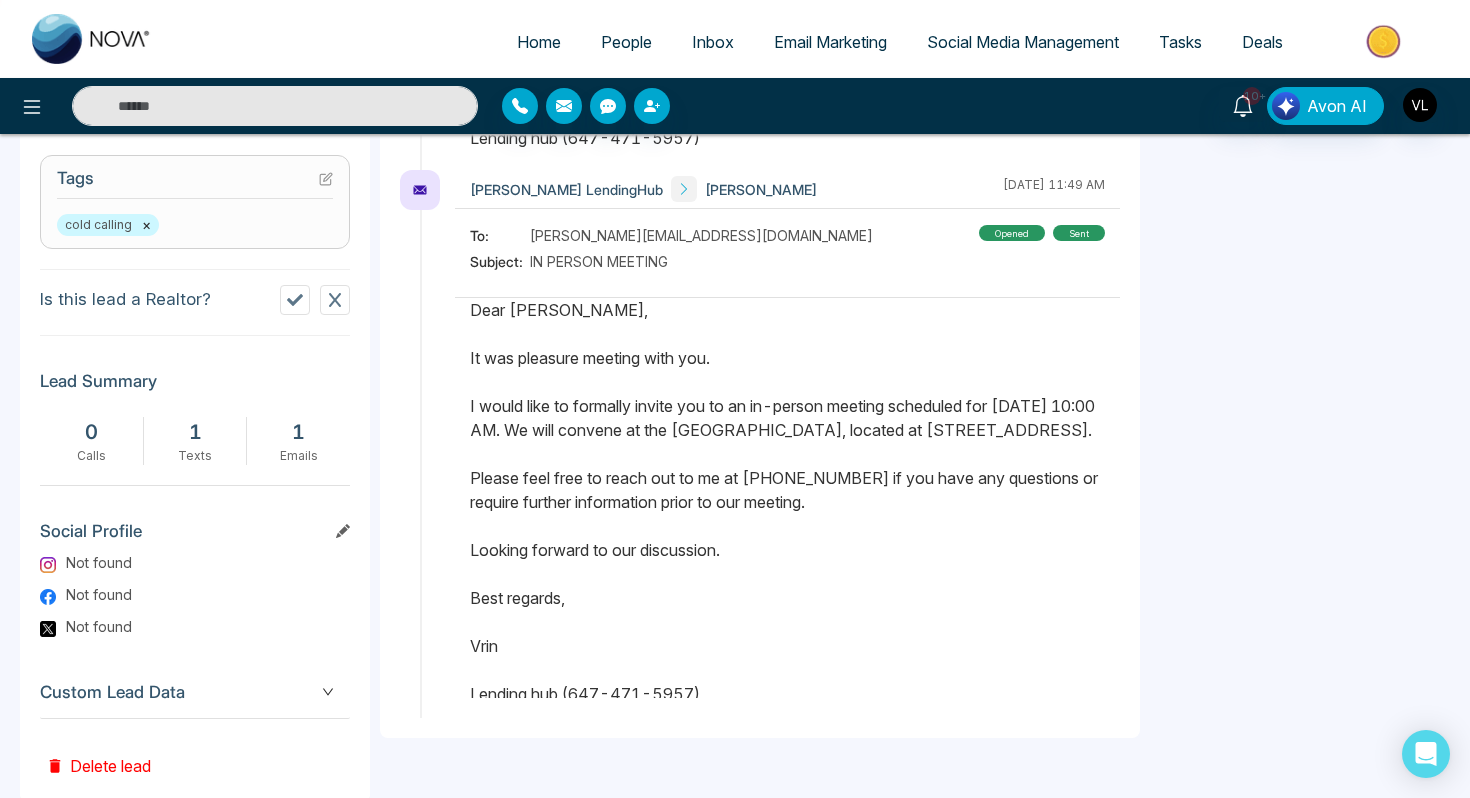 click at bounding box center [275, 106] 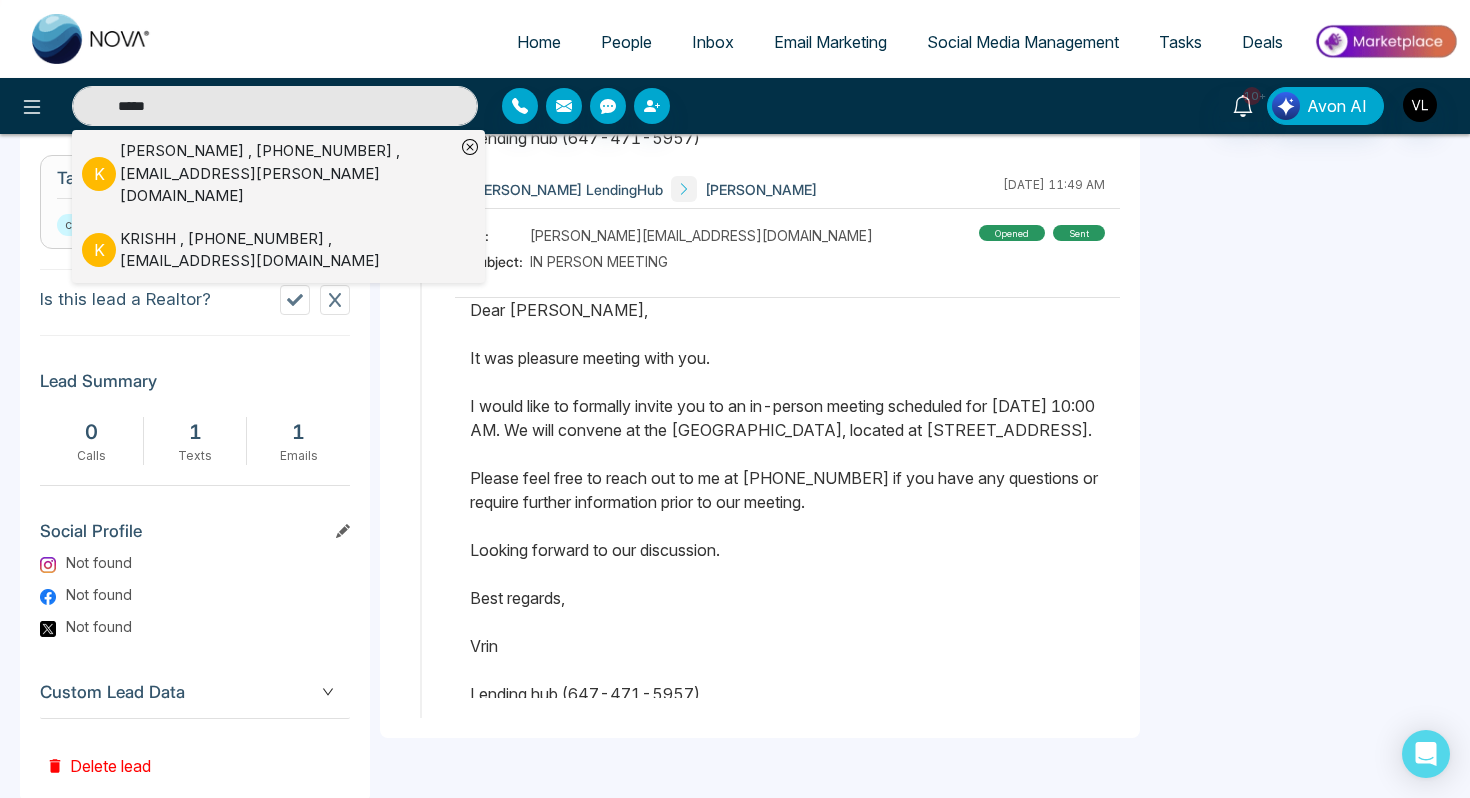 type on "*****" 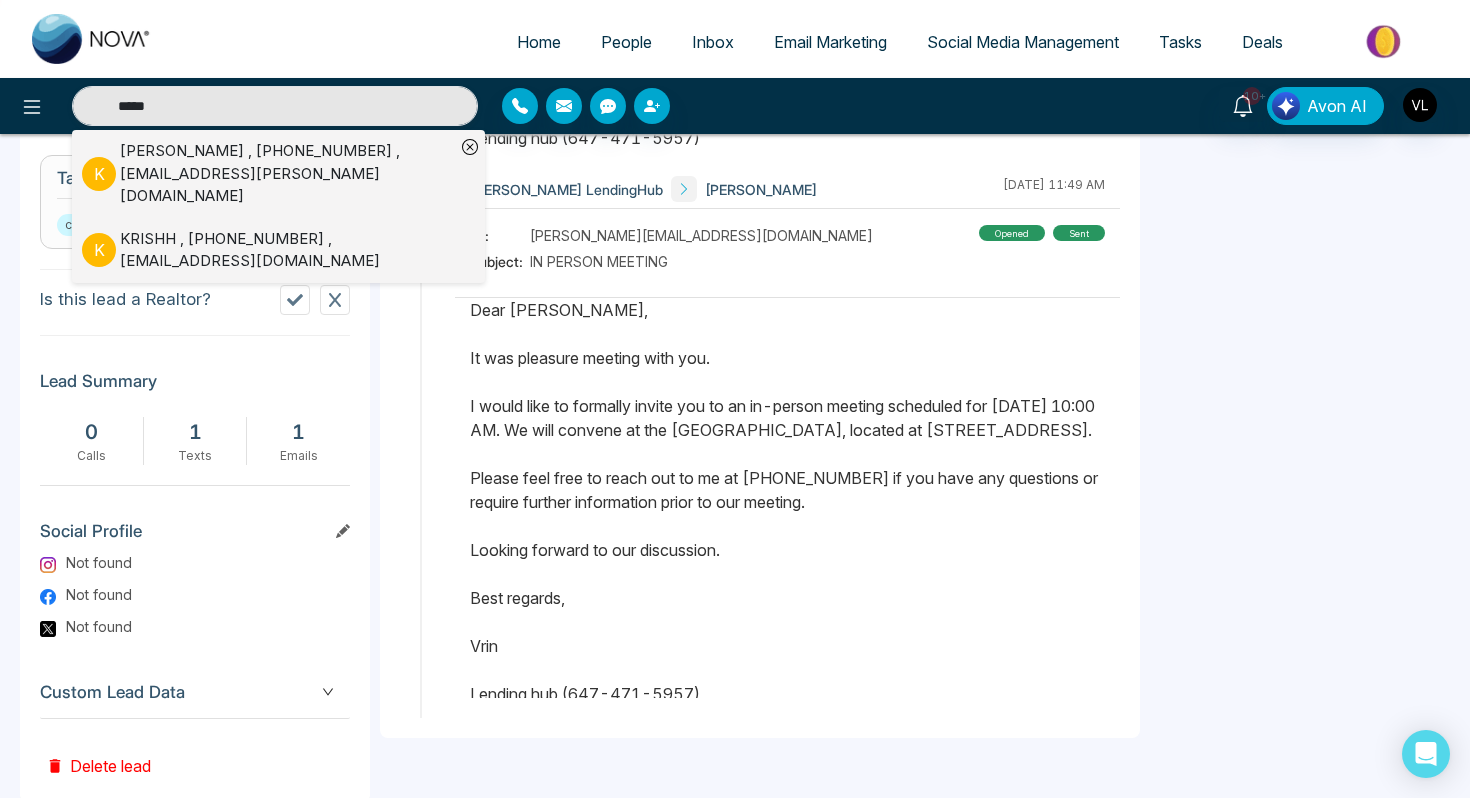 click on "Is this lead a Realtor?" at bounding box center [195, 302] 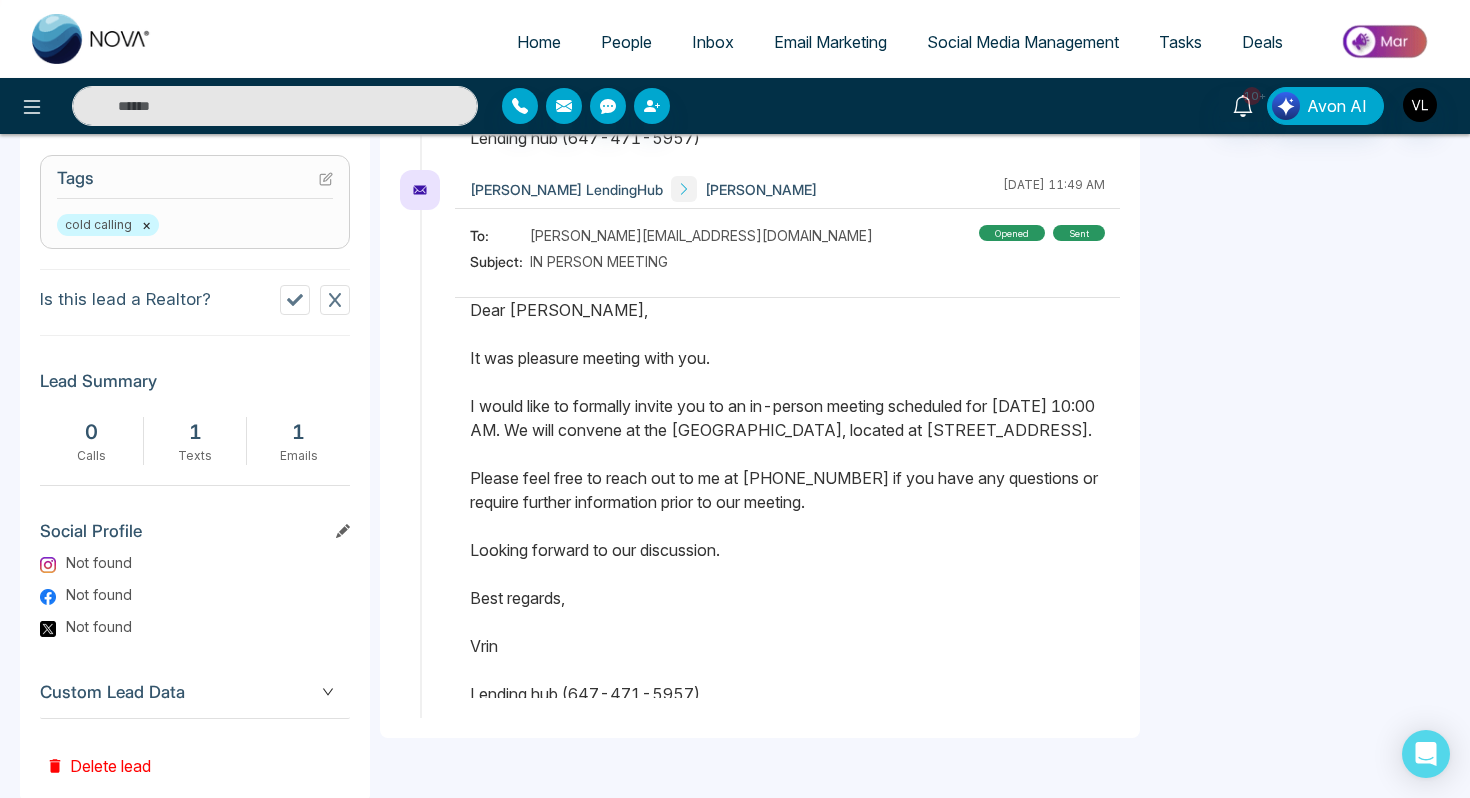 click at bounding box center [275, 106] 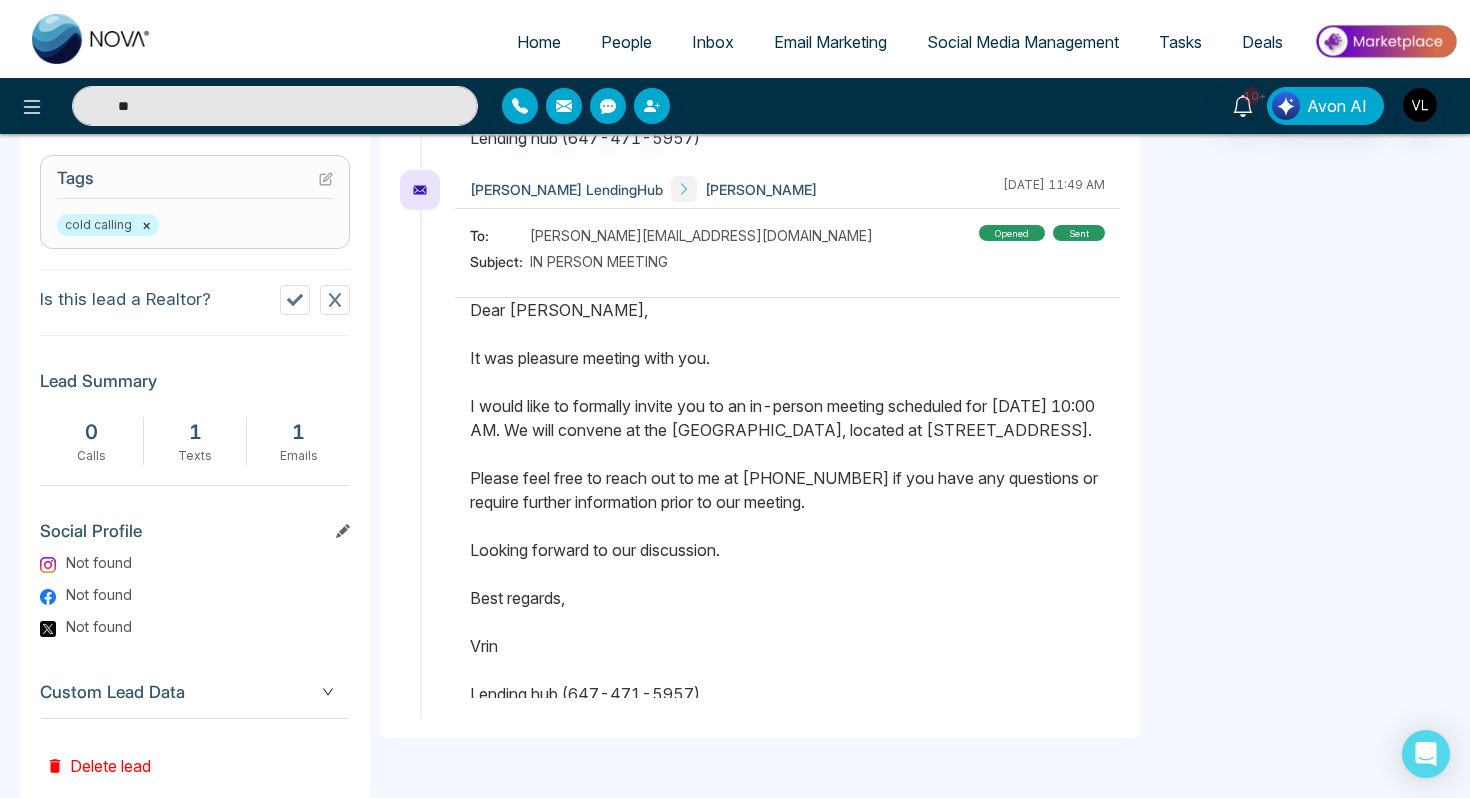 type on "*" 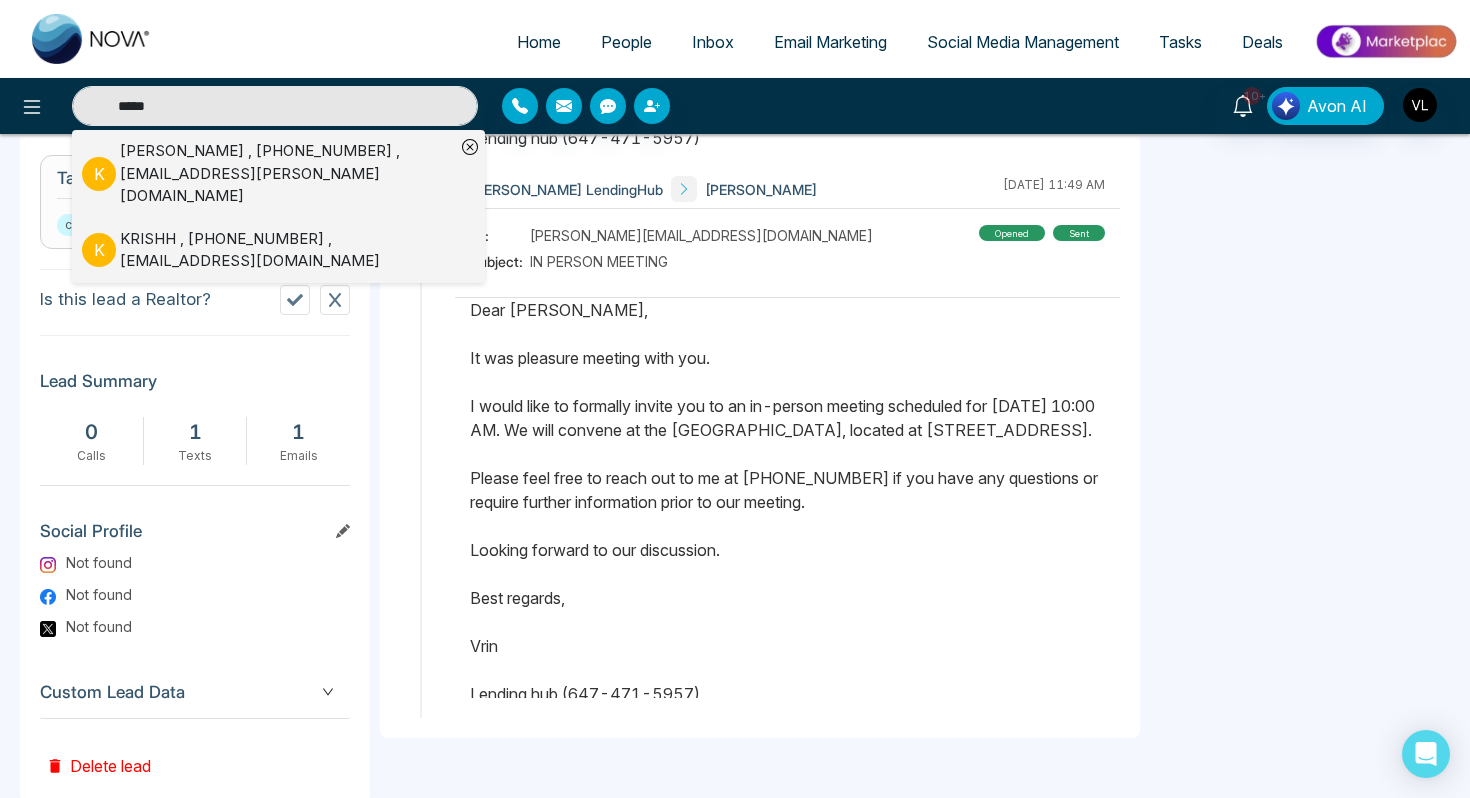 type on "*****" 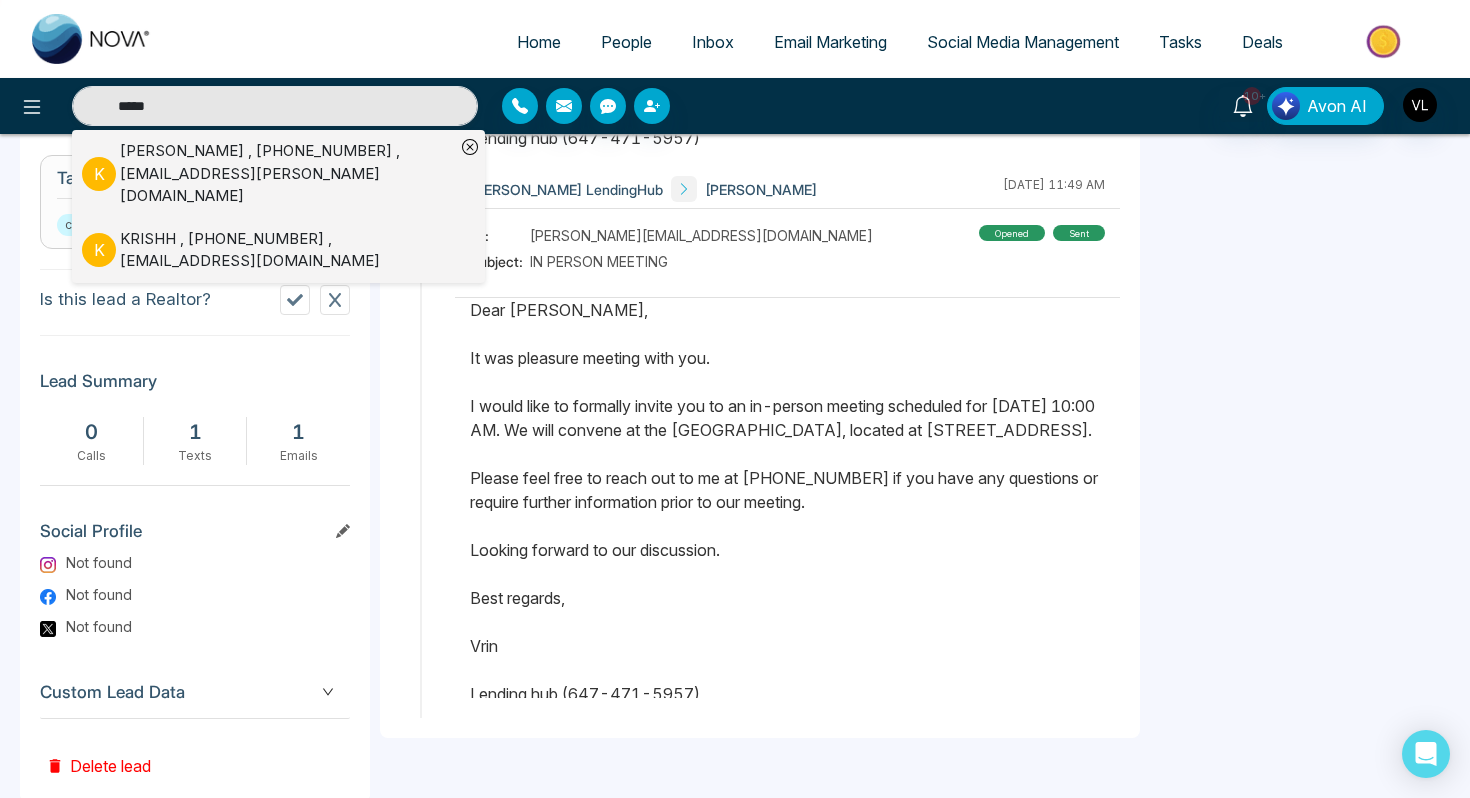 click on "KRISHH     , [PHONE_NUMBER]   , [EMAIL_ADDRESS][DOMAIN_NAME]" at bounding box center [287, 250] 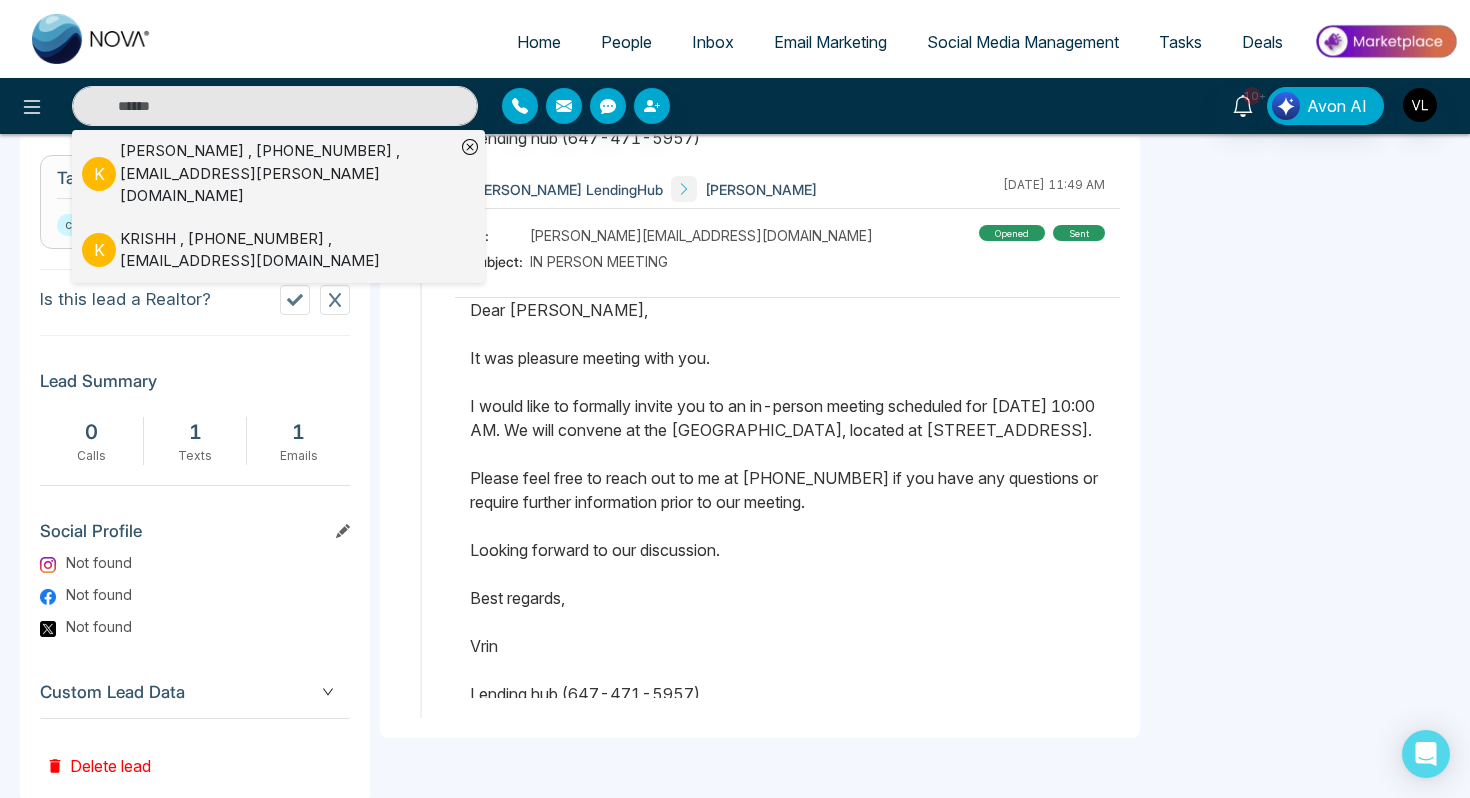 type on "*****" 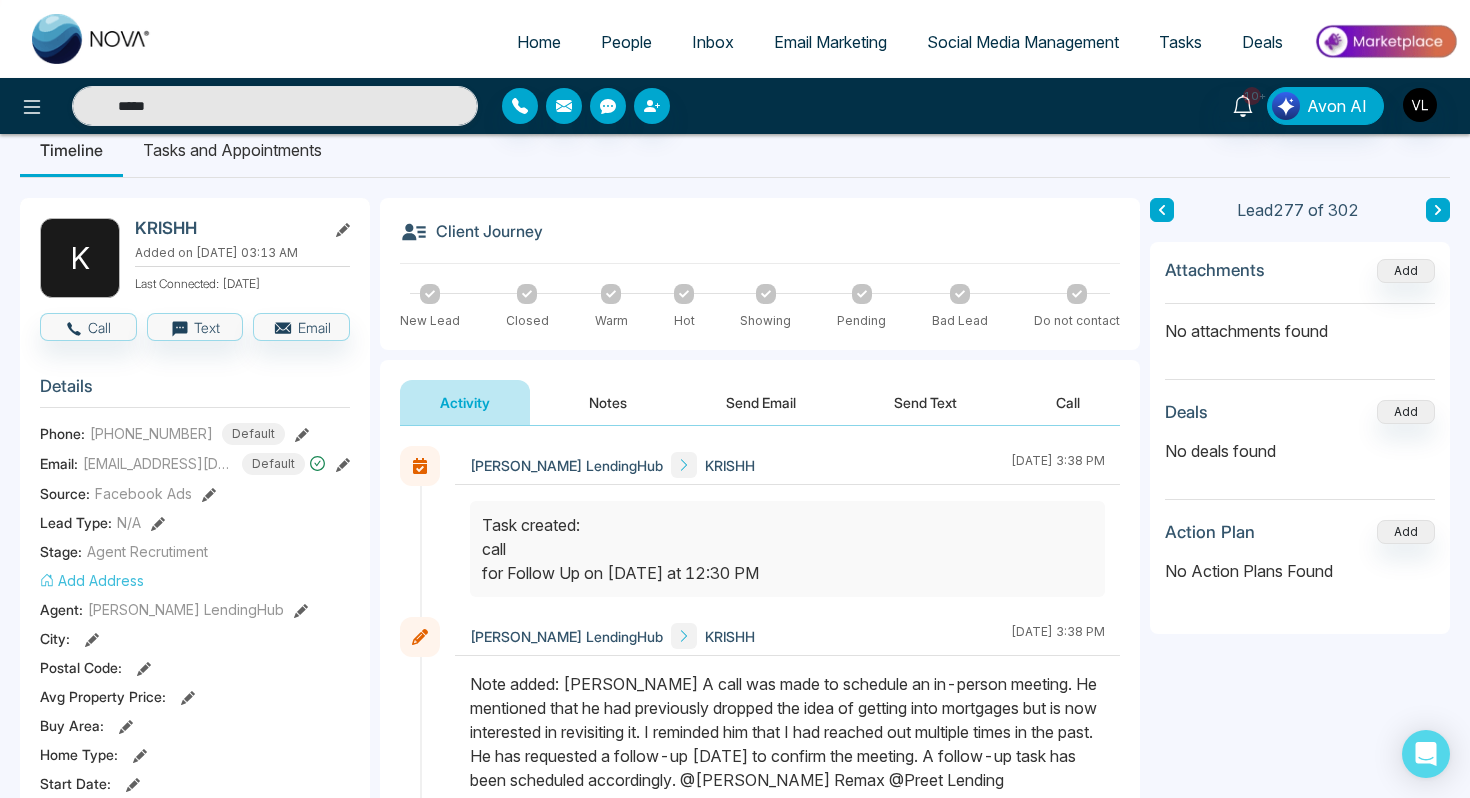 scroll, scrollTop: 29, scrollLeft: 0, axis: vertical 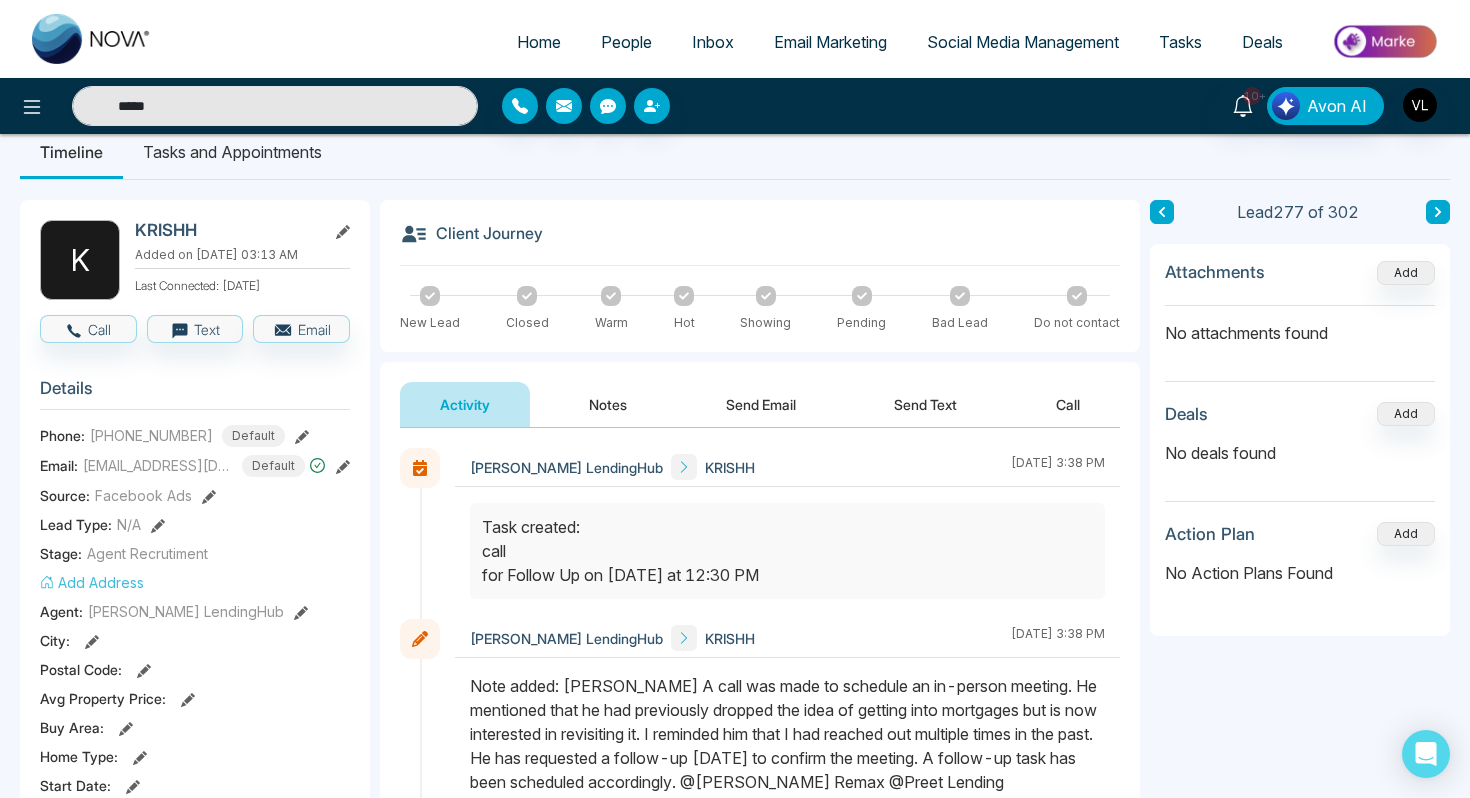 click on "Tasks" at bounding box center (1180, 42) 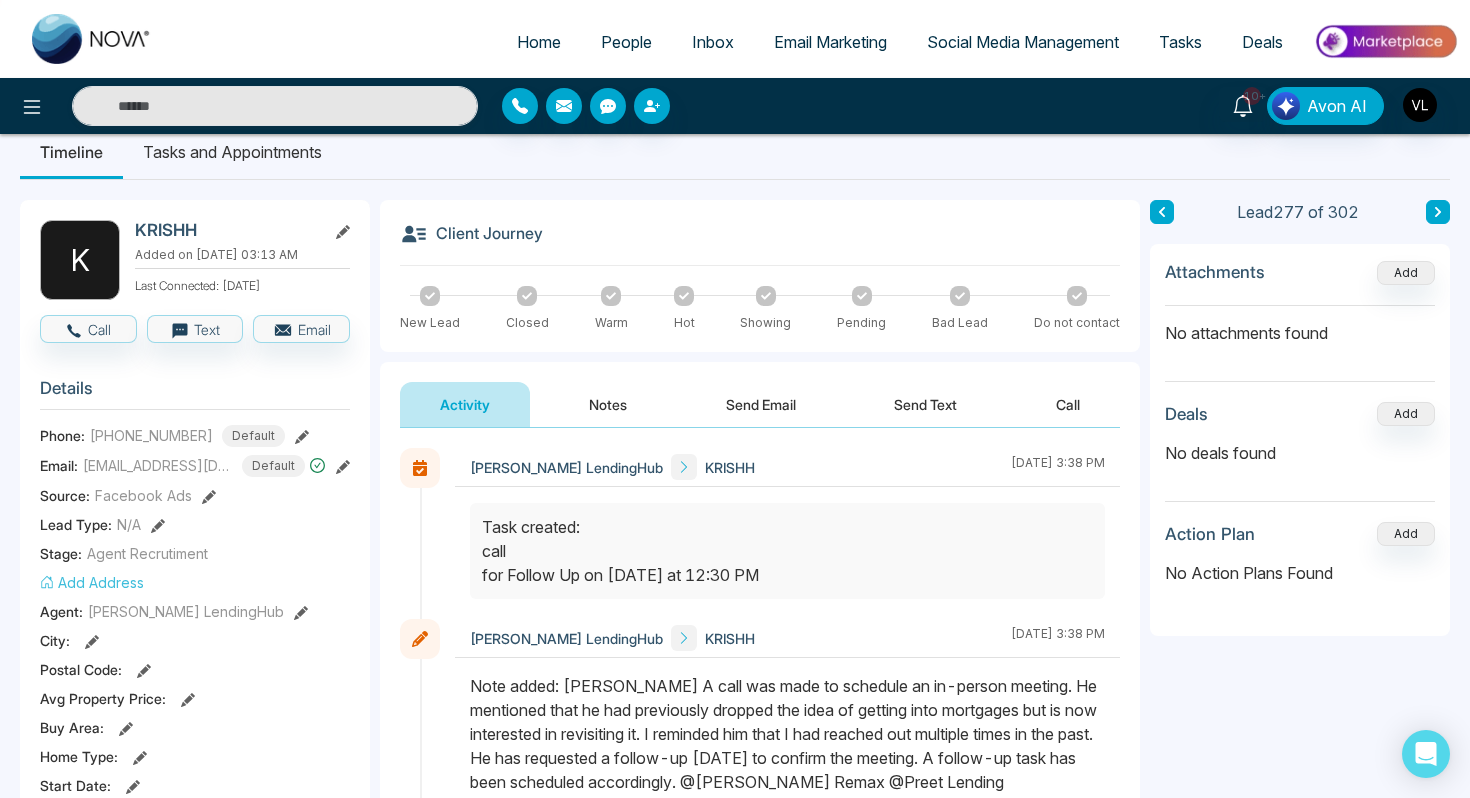 scroll, scrollTop: 0, scrollLeft: 0, axis: both 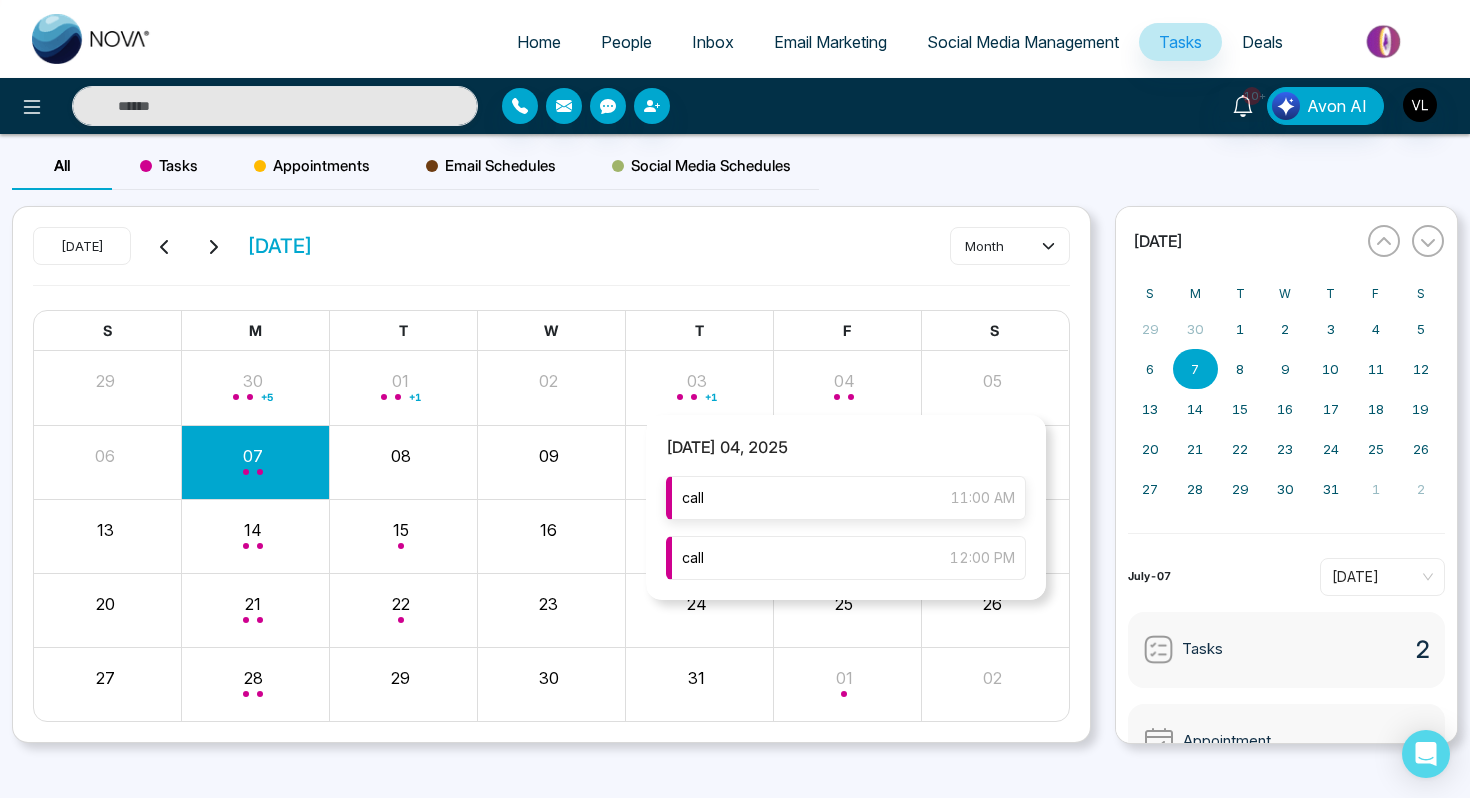 click on "call 11:00 AM" at bounding box center [846, 498] 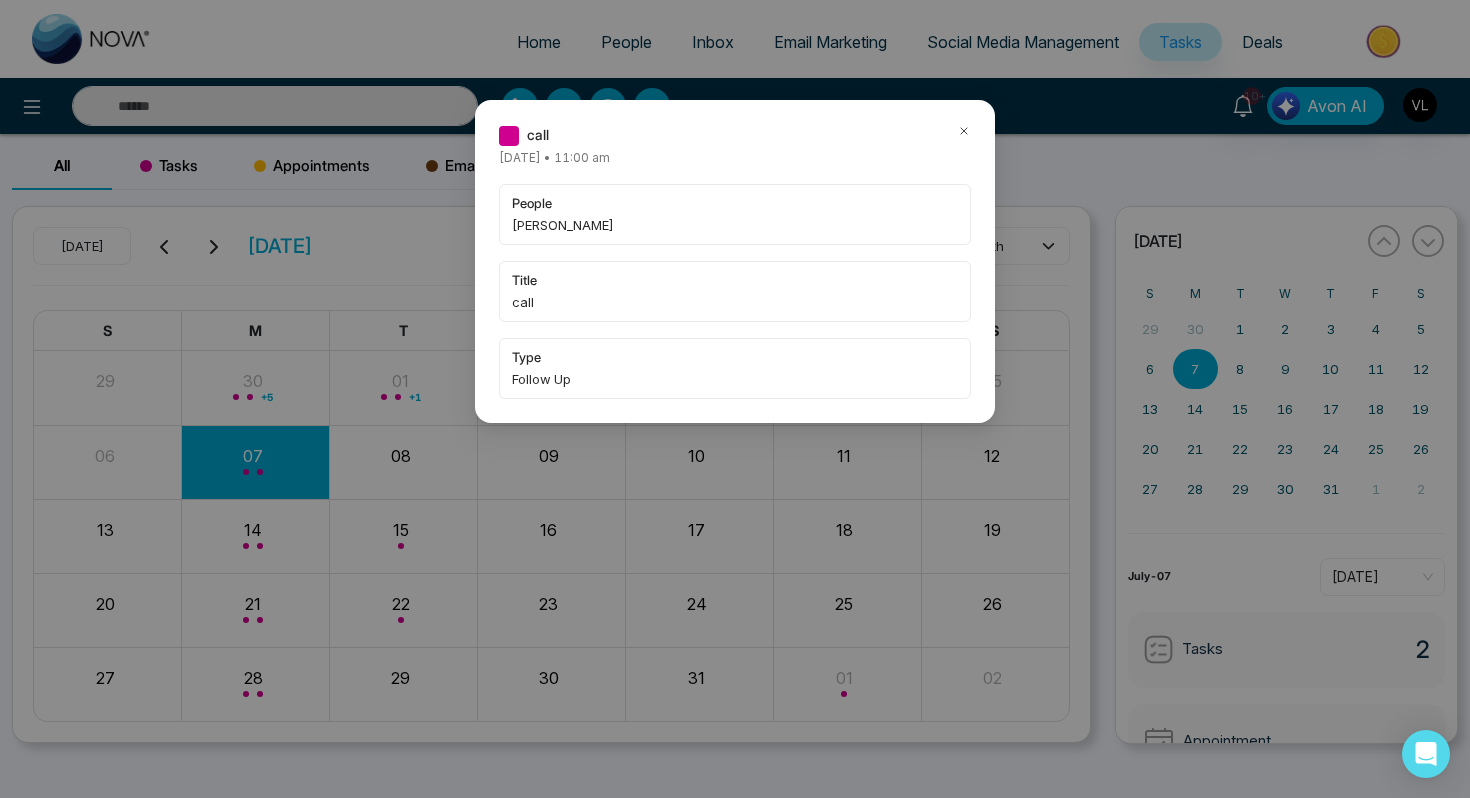 click on "call   [DATE] • 11:00 am people [PERSON_NAME]  title call type Follow Up" at bounding box center [735, 399] 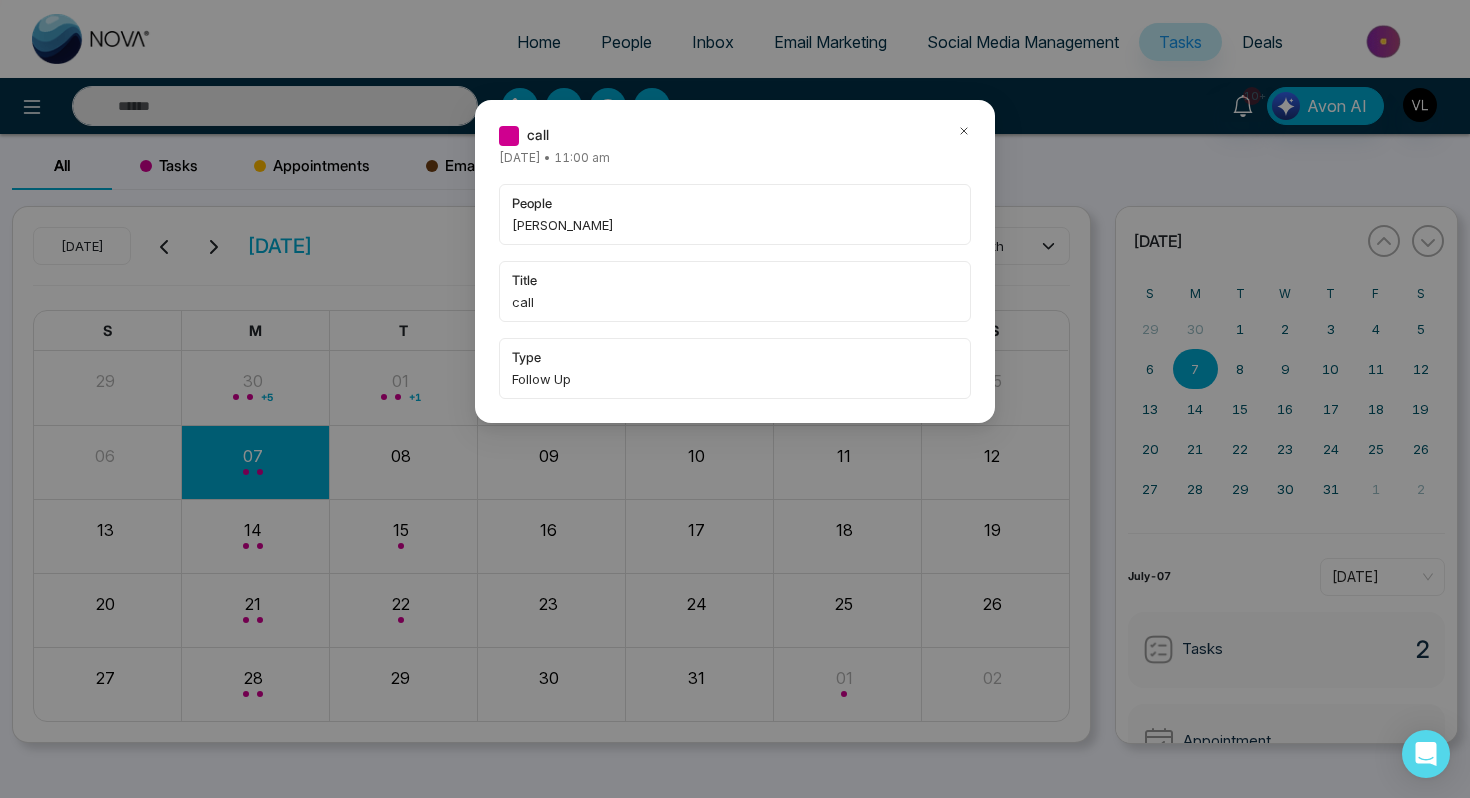 click 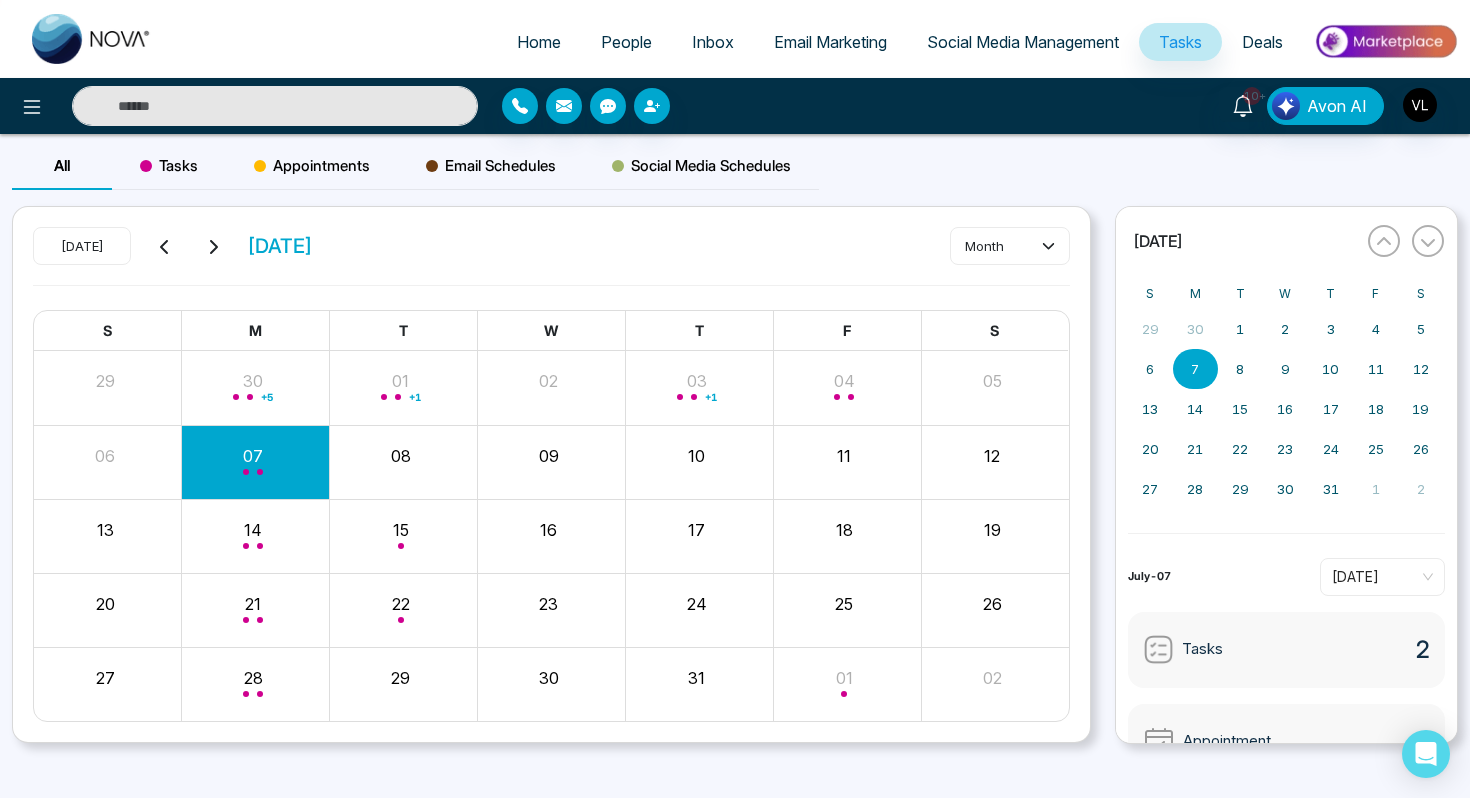 click at bounding box center [275, 106] 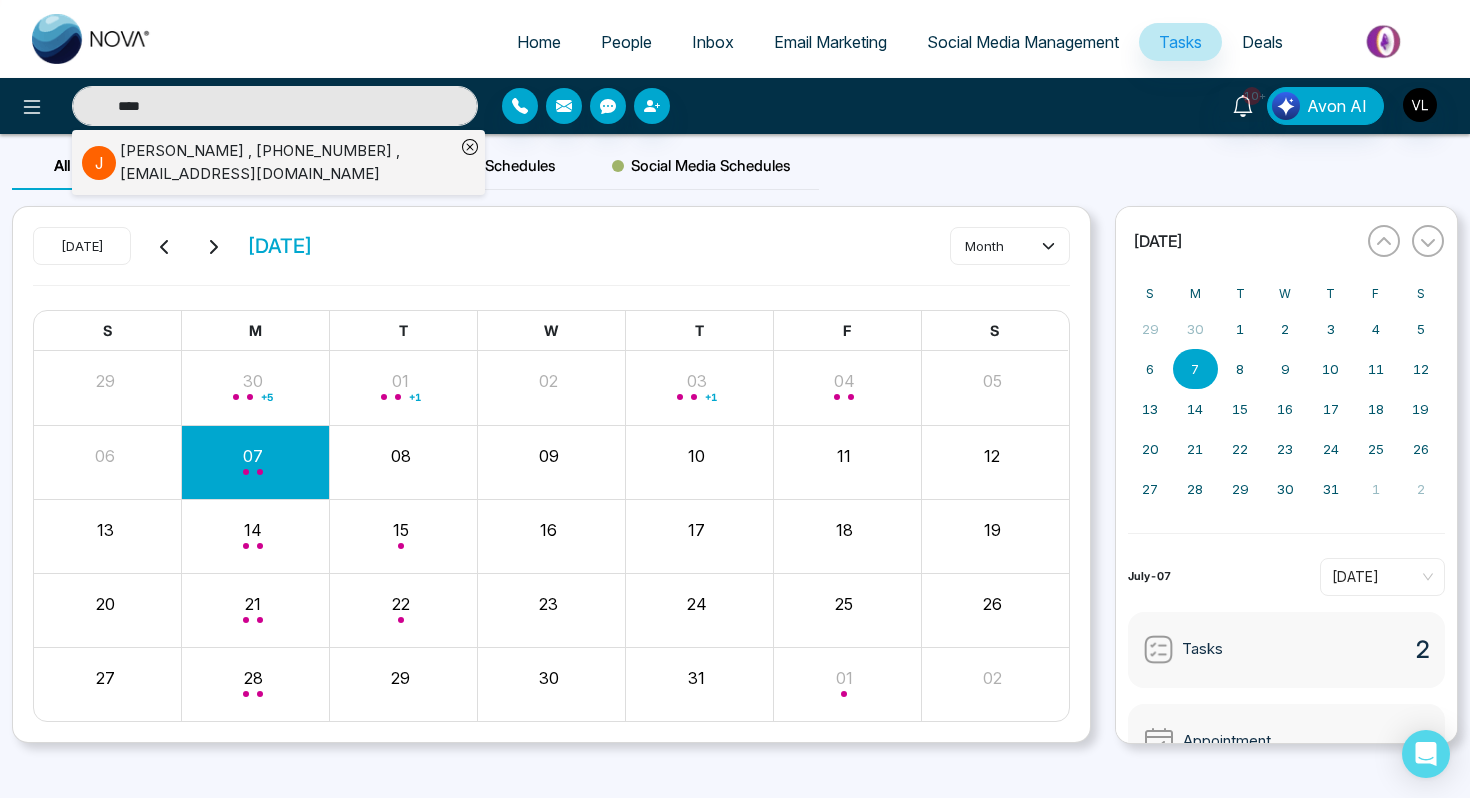 type on "****" 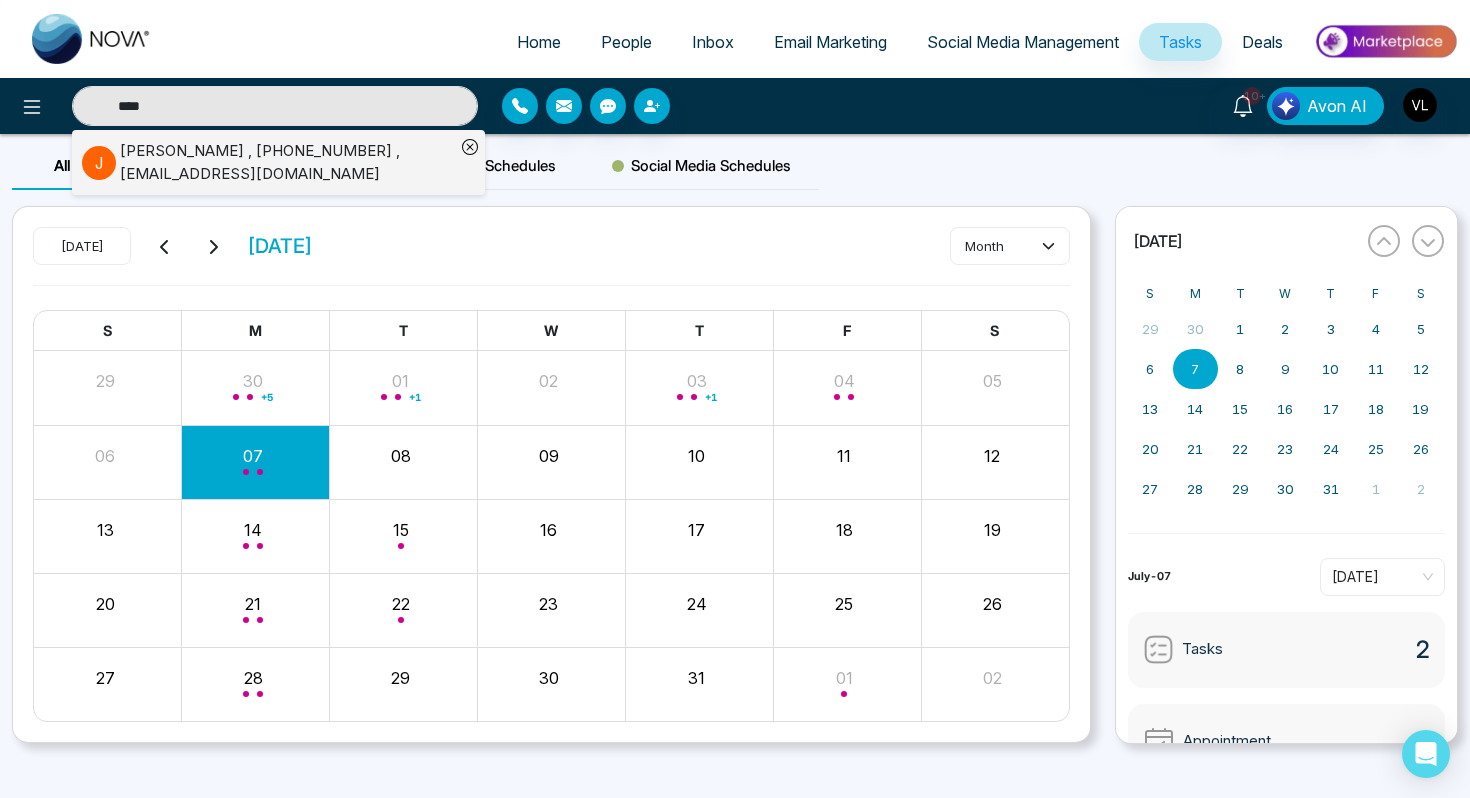 click on "[PERSON_NAME]     , [PHONE_NUMBER]   , [EMAIL_ADDRESS][DOMAIN_NAME]" at bounding box center (287, 162) 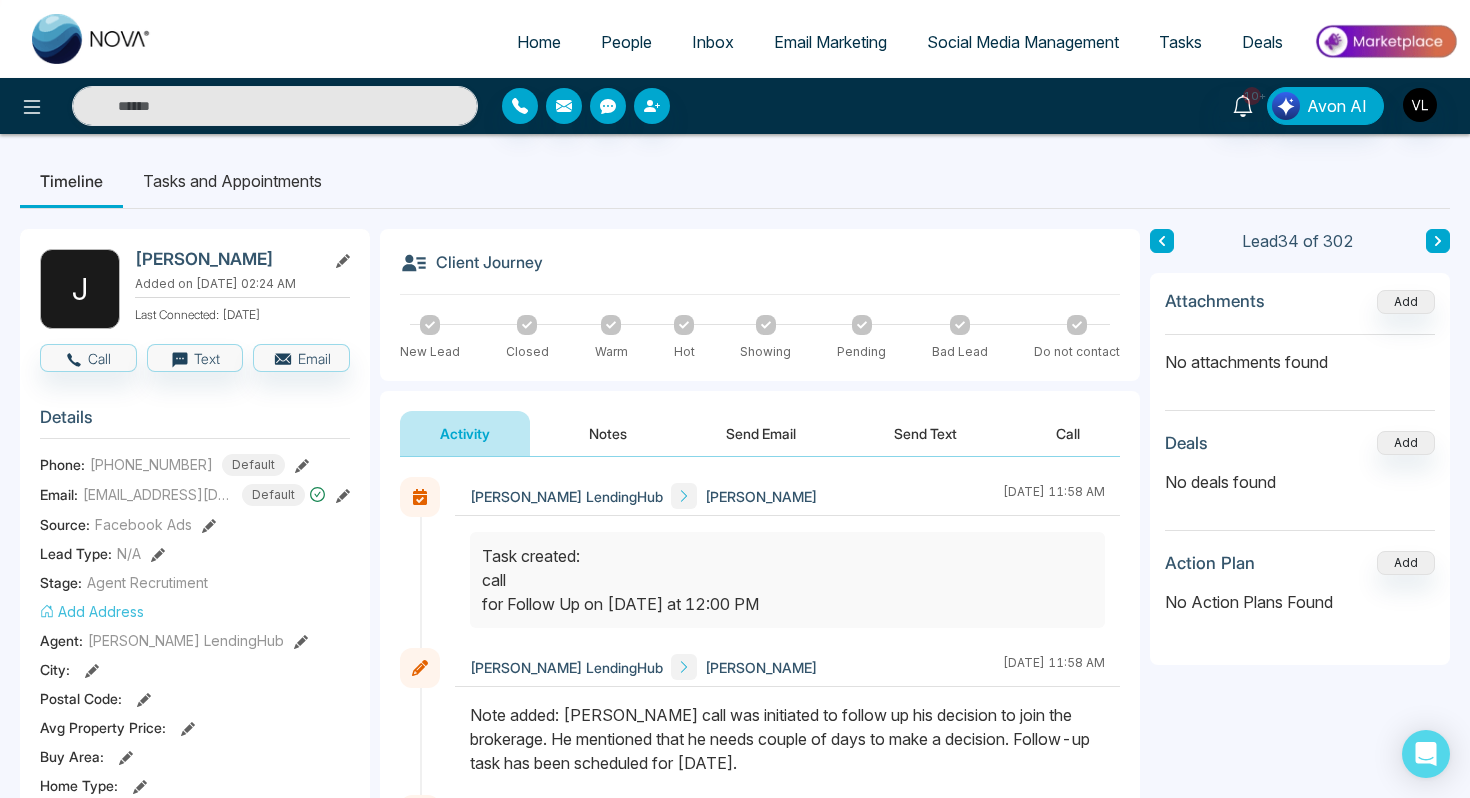 click on "People" at bounding box center [626, 42] 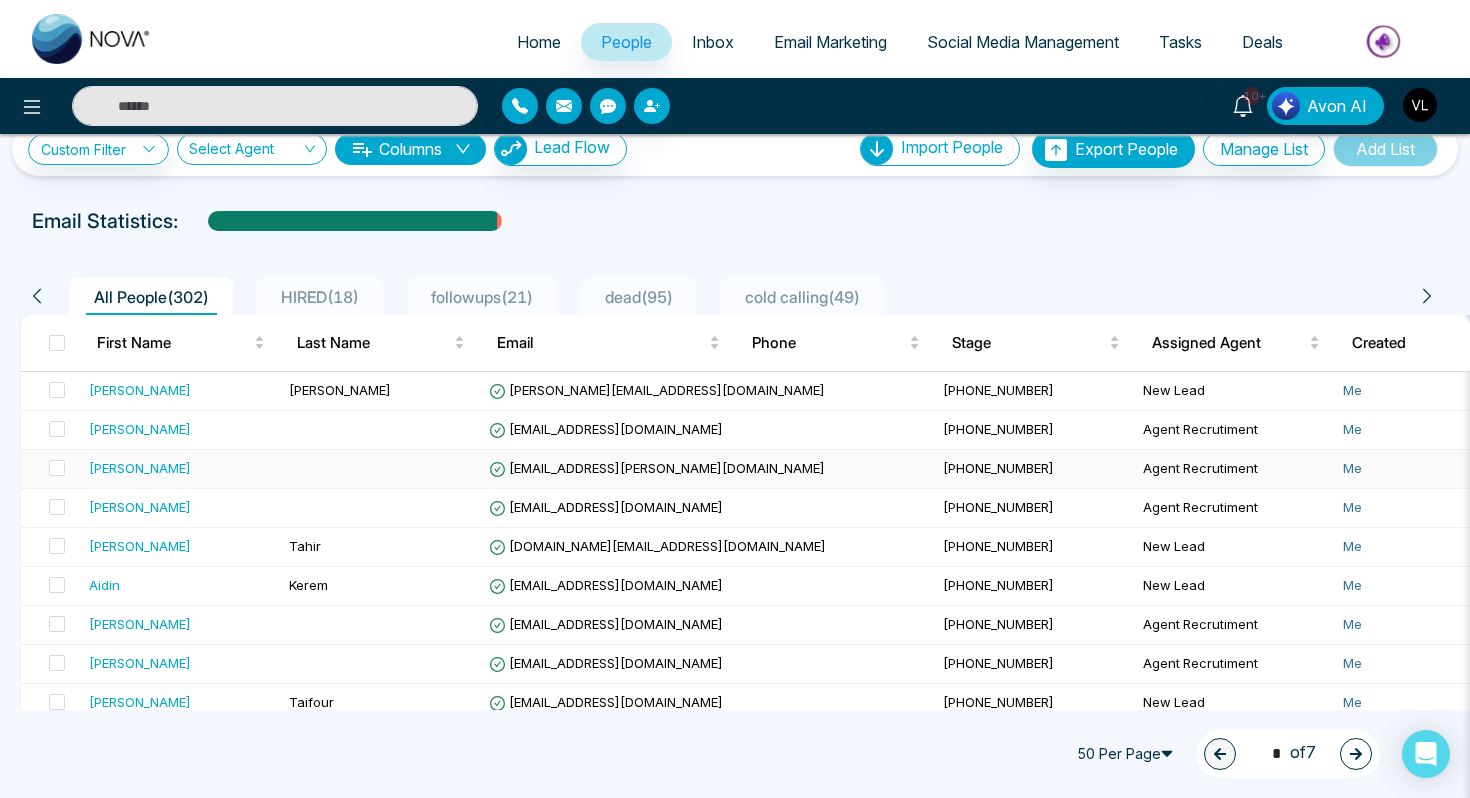 scroll, scrollTop: 39, scrollLeft: 0, axis: vertical 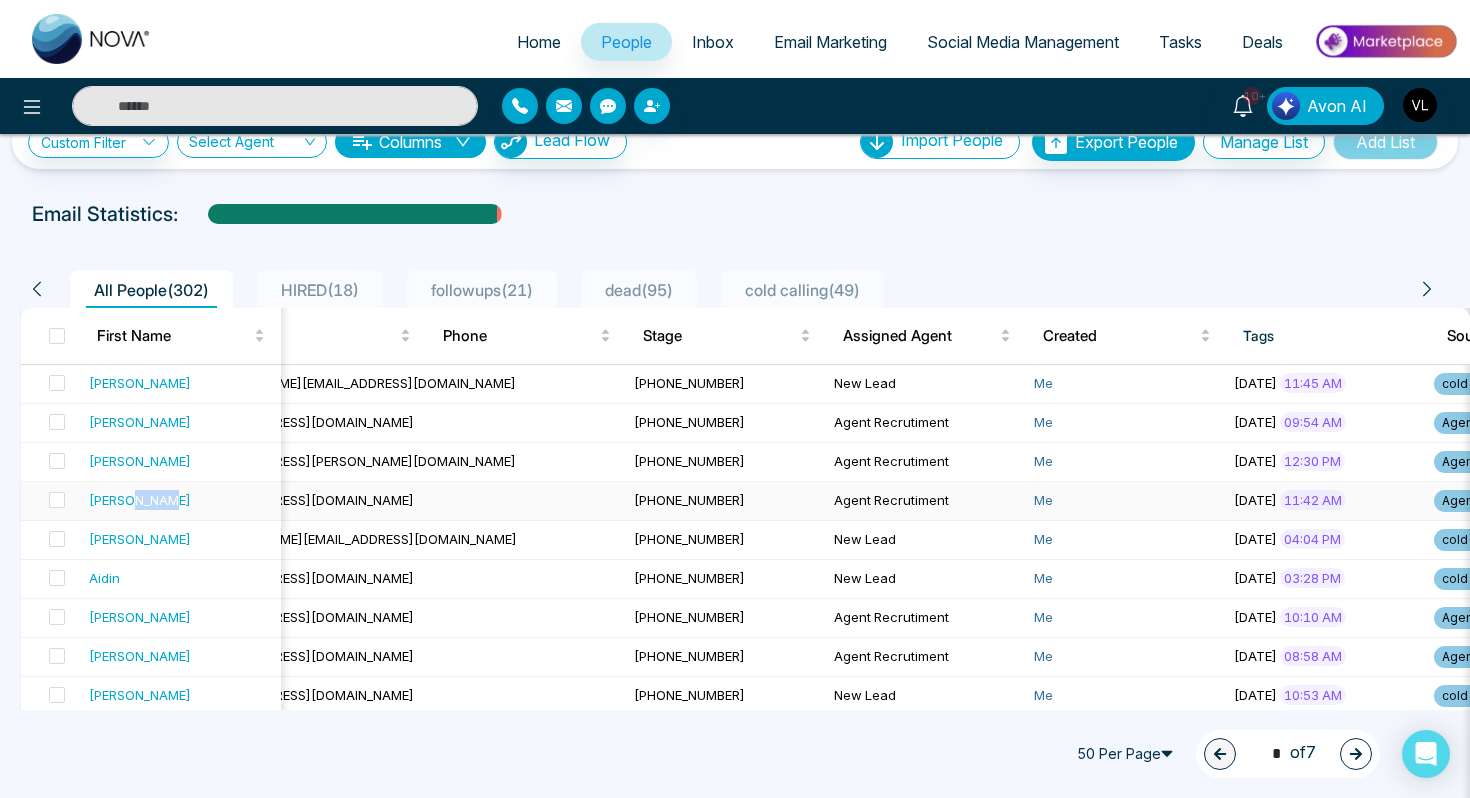 copy on "[PERSON_NAME]" 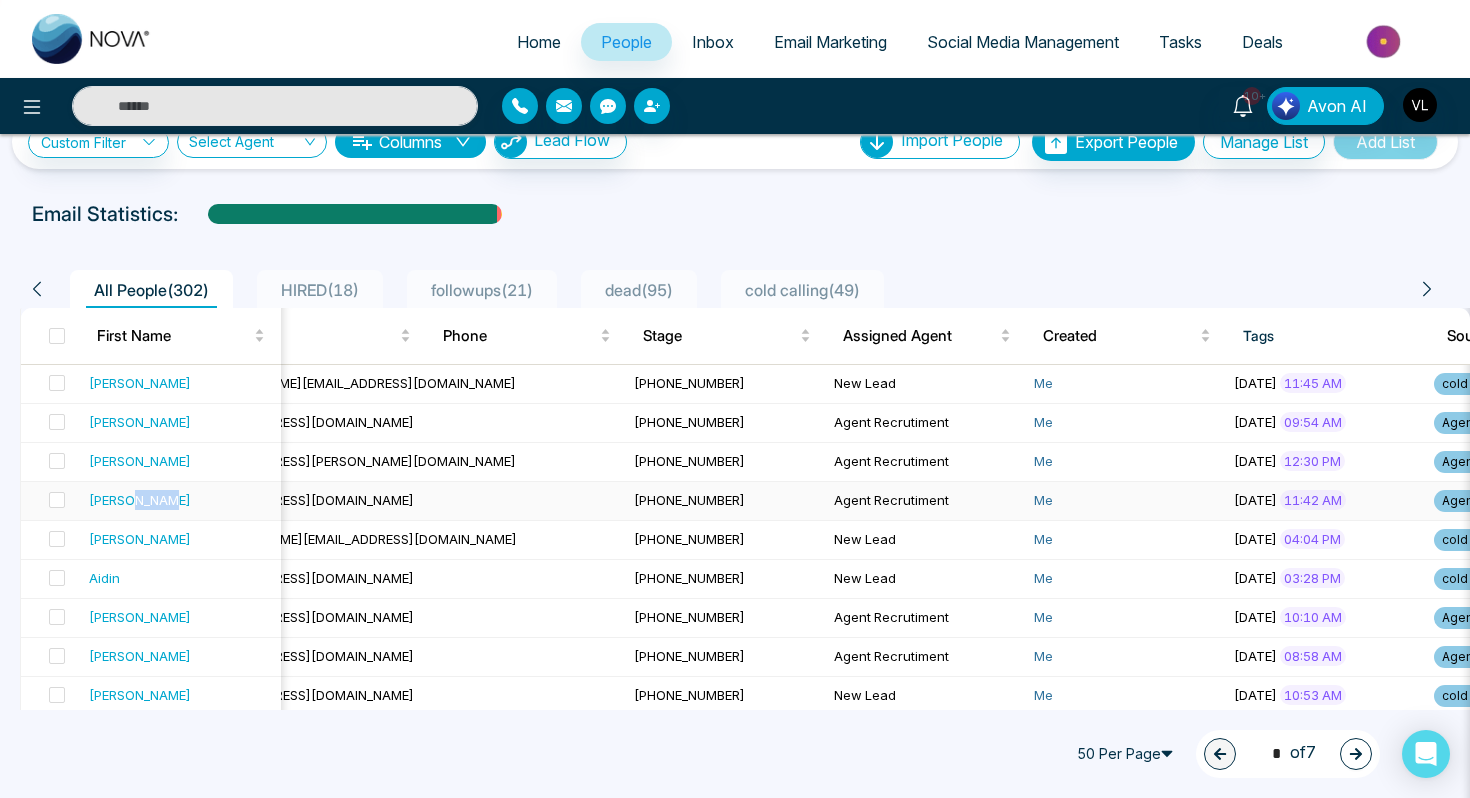 drag, startPoint x: 178, startPoint y: 501, endPoint x: 130, endPoint y: 506, distance: 48.259712 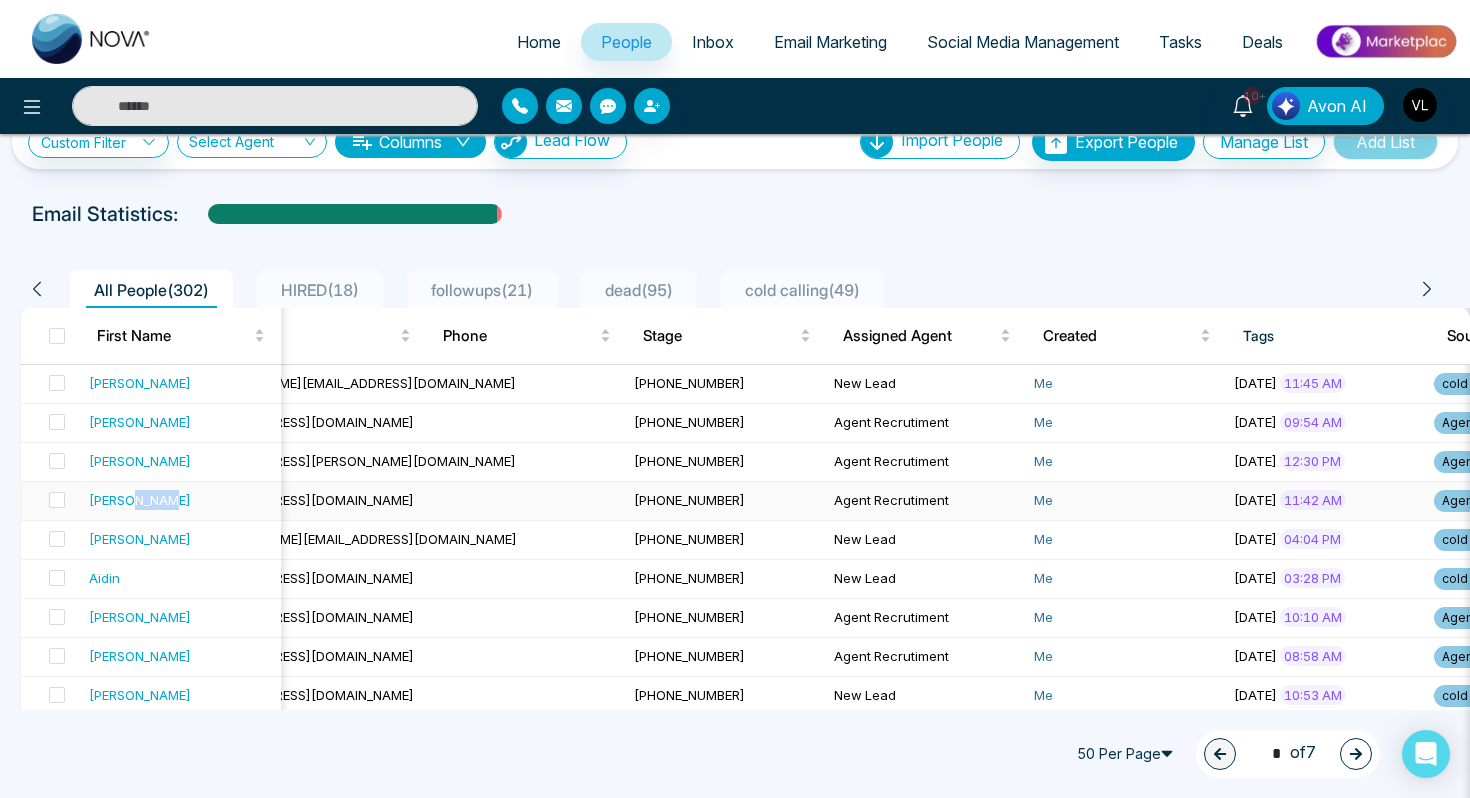 click on "[PERSON_NAME]" at bounding box center (181, 500) 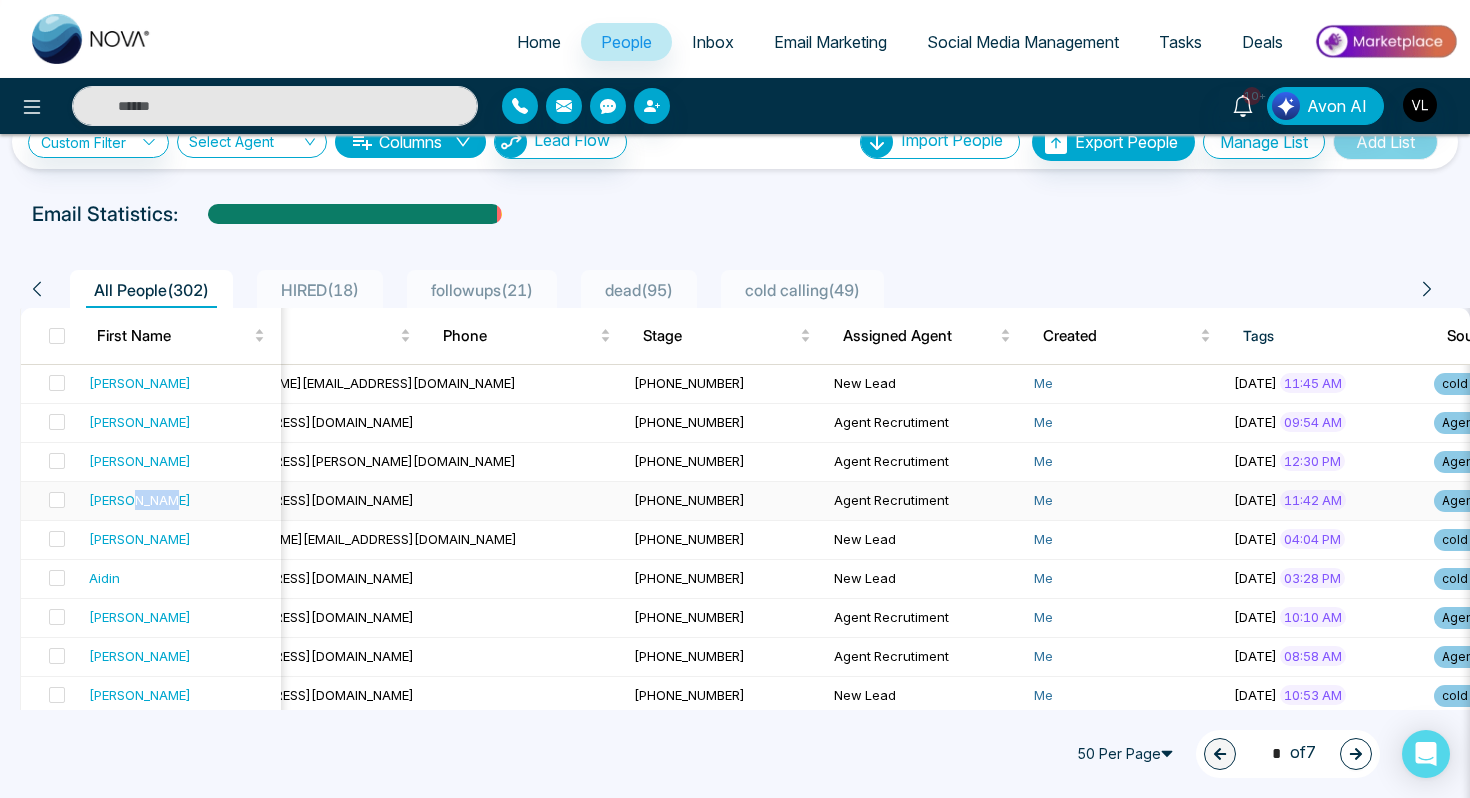 scroll, scrollTop: 0, scrollLeft: 0, axis: both 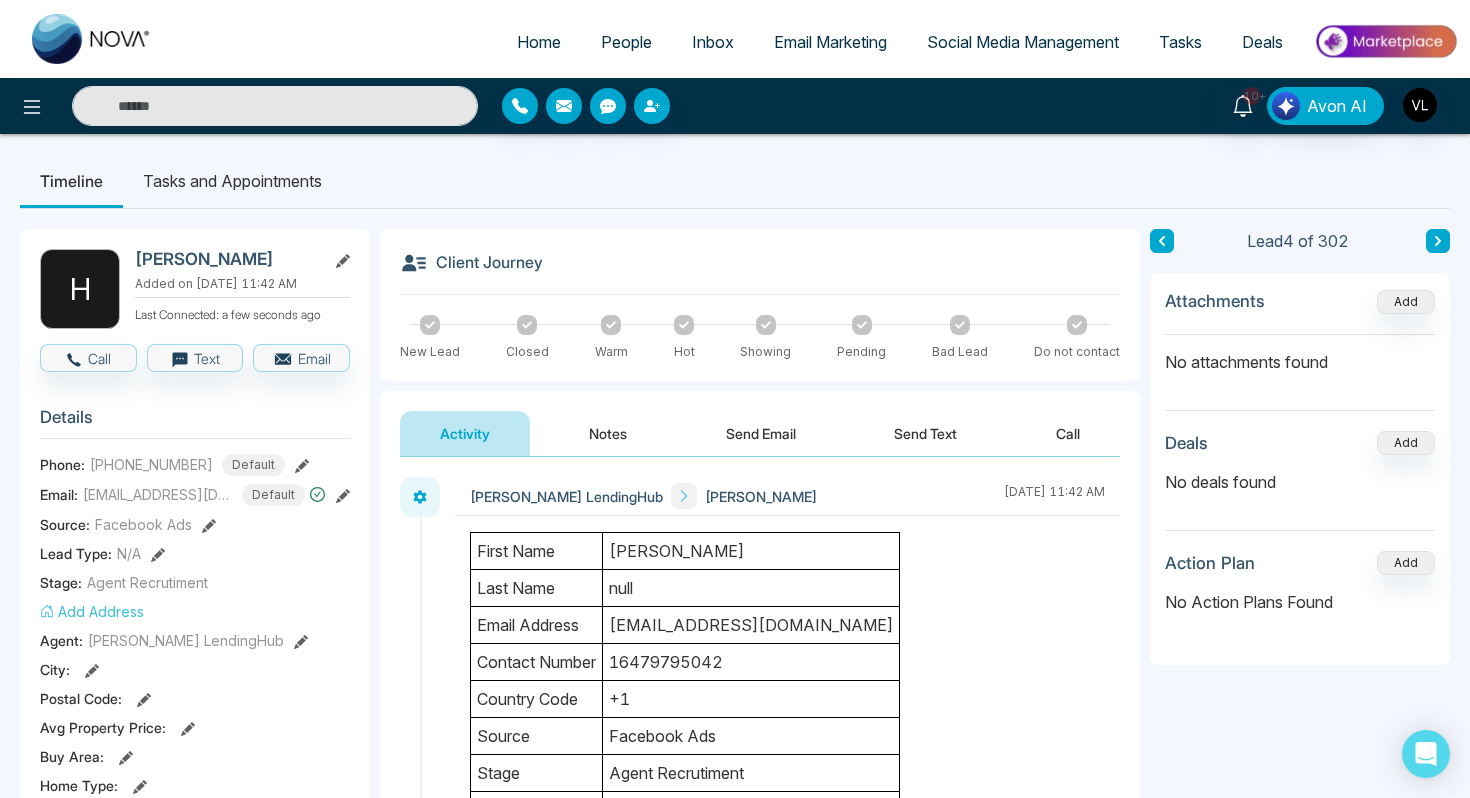 click on "People" at bounding box center [626, 42] 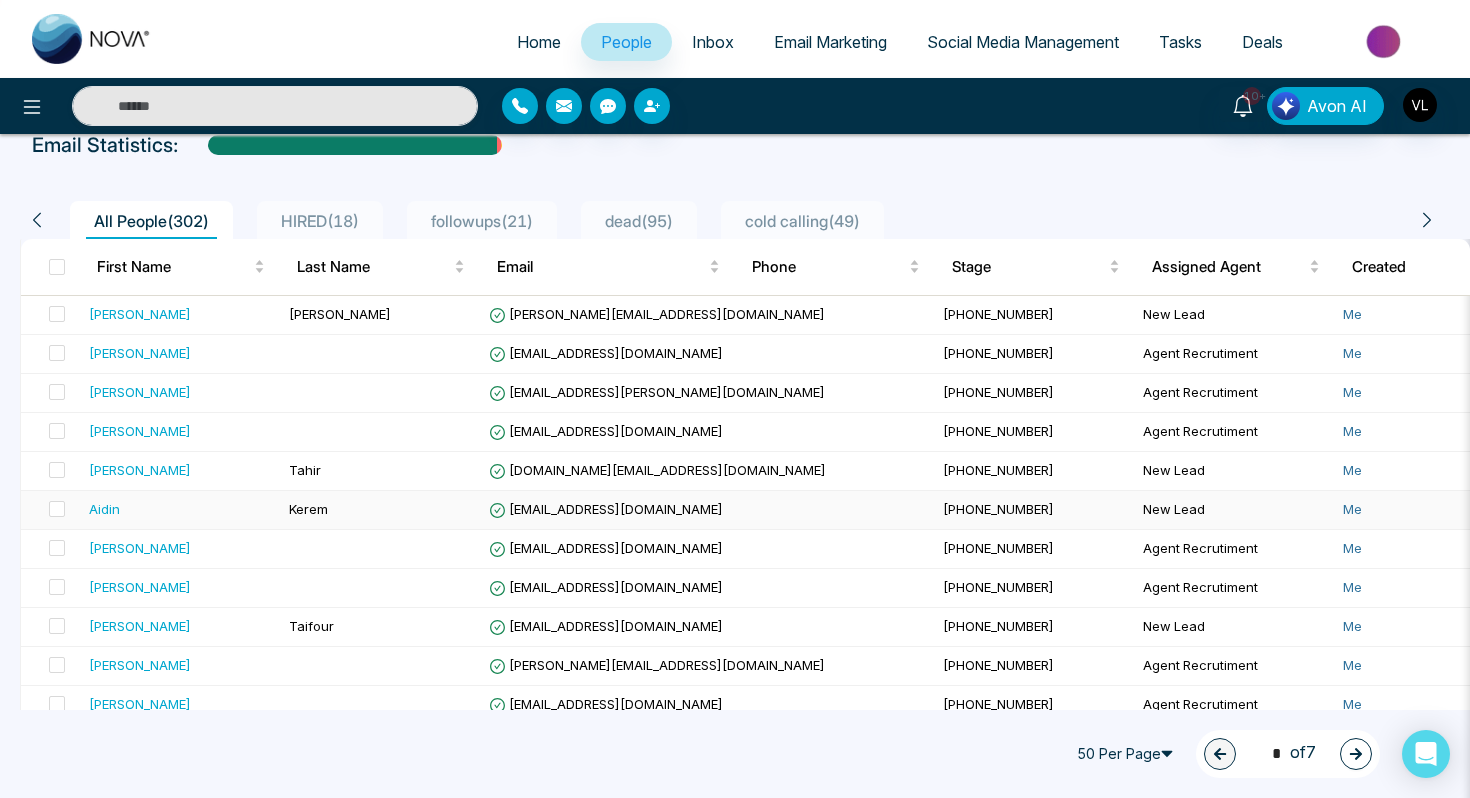 scroll, scrollTop: 111, scrollLeft: 0, axis: vertical 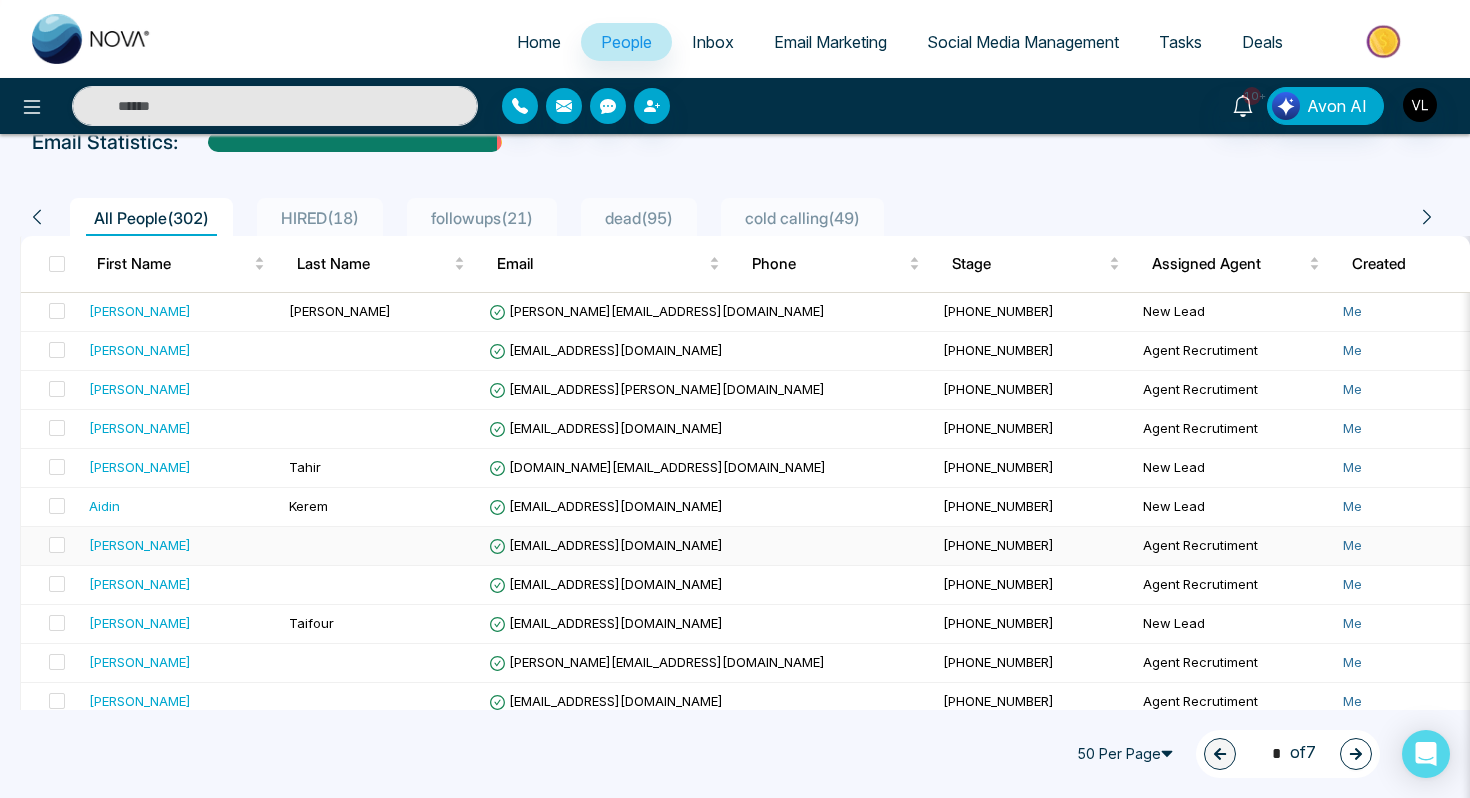 click on "[PERSON_NAME]" at bounding box center (181, 545) 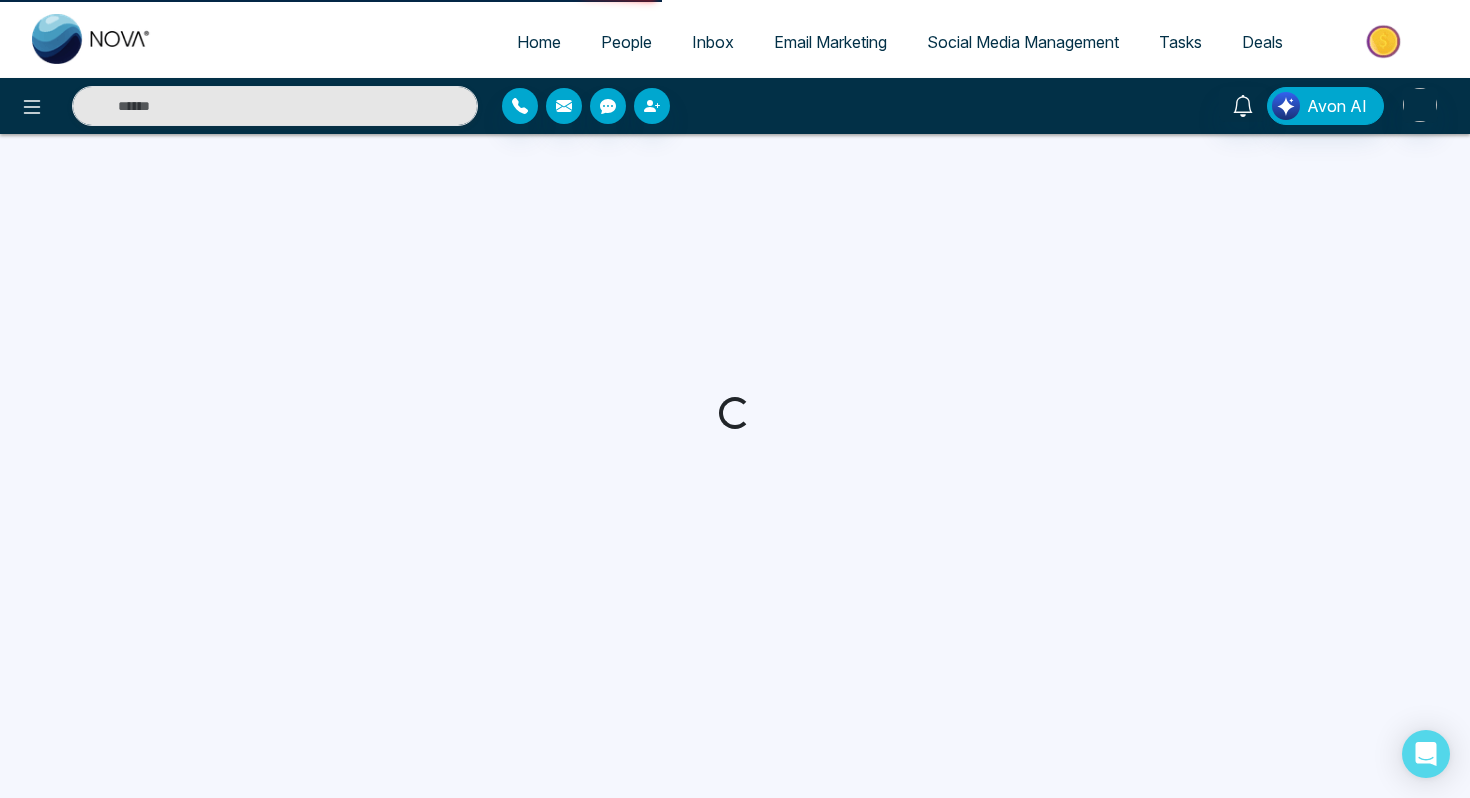 scroll, scrollTop: 0, scrollLeft: 0, axis: both 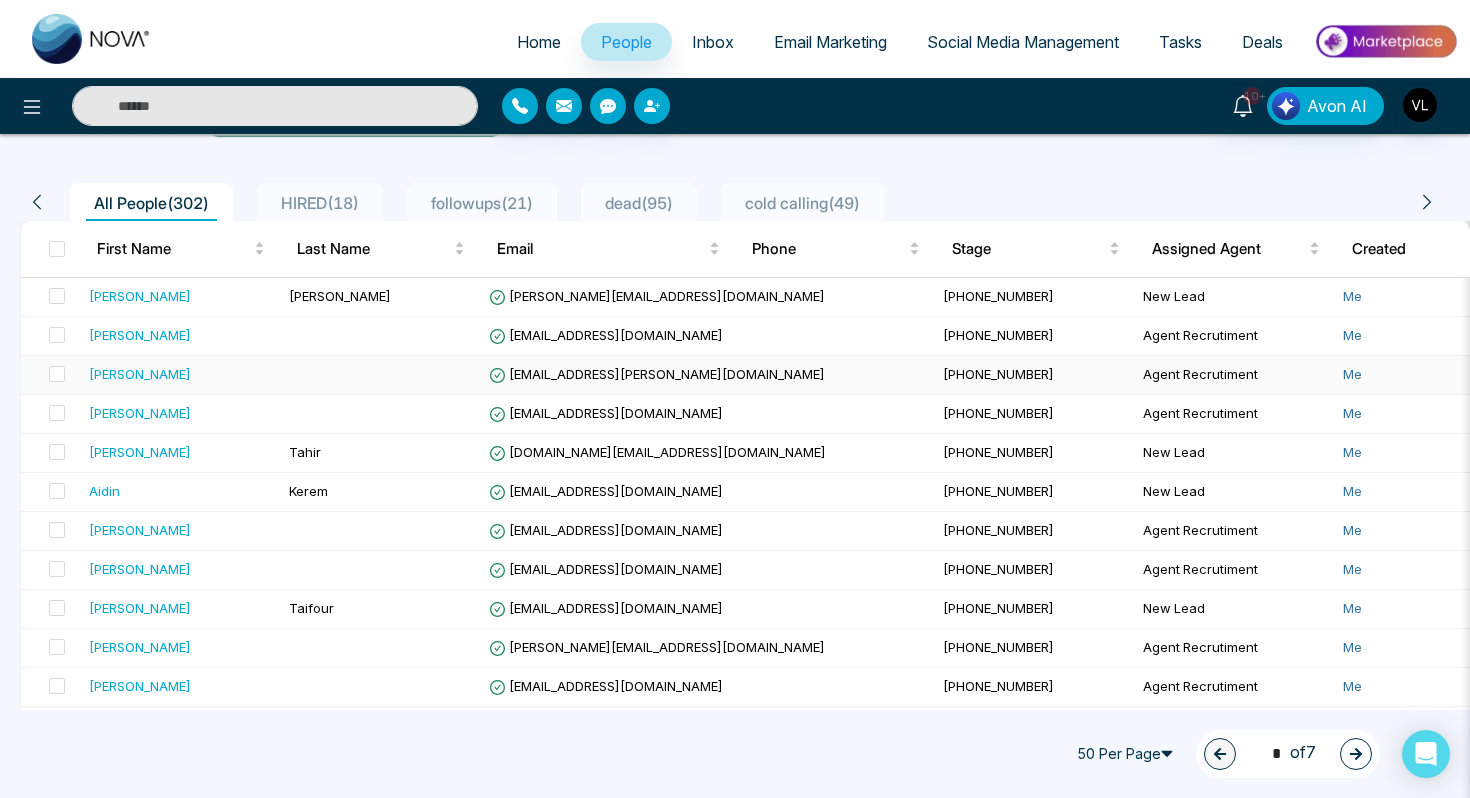 click on "[PERSON_NAME]" at bounding box center (140, 374) 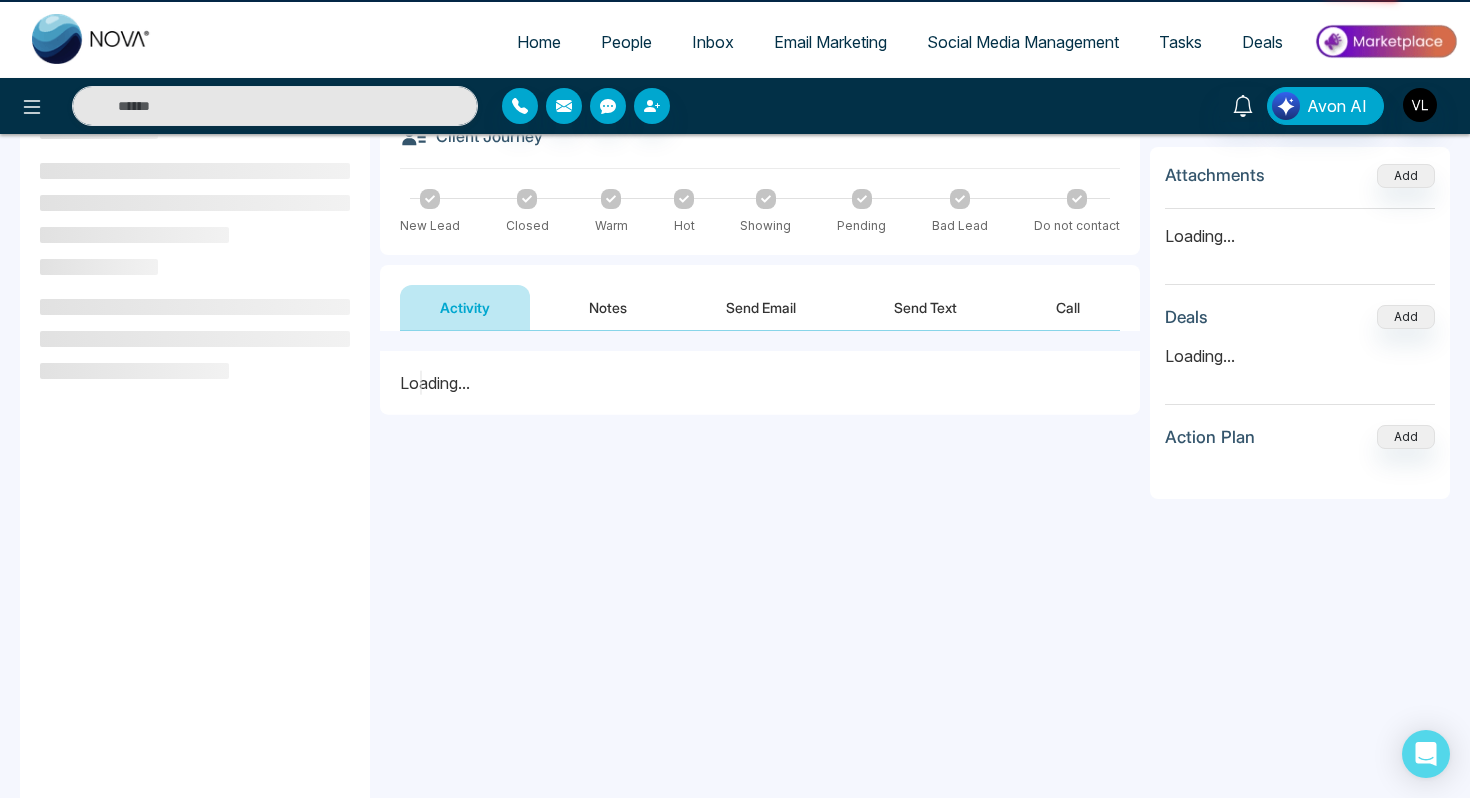 scroll, scrollTop: 0, scrollLeft: 0, axis: both 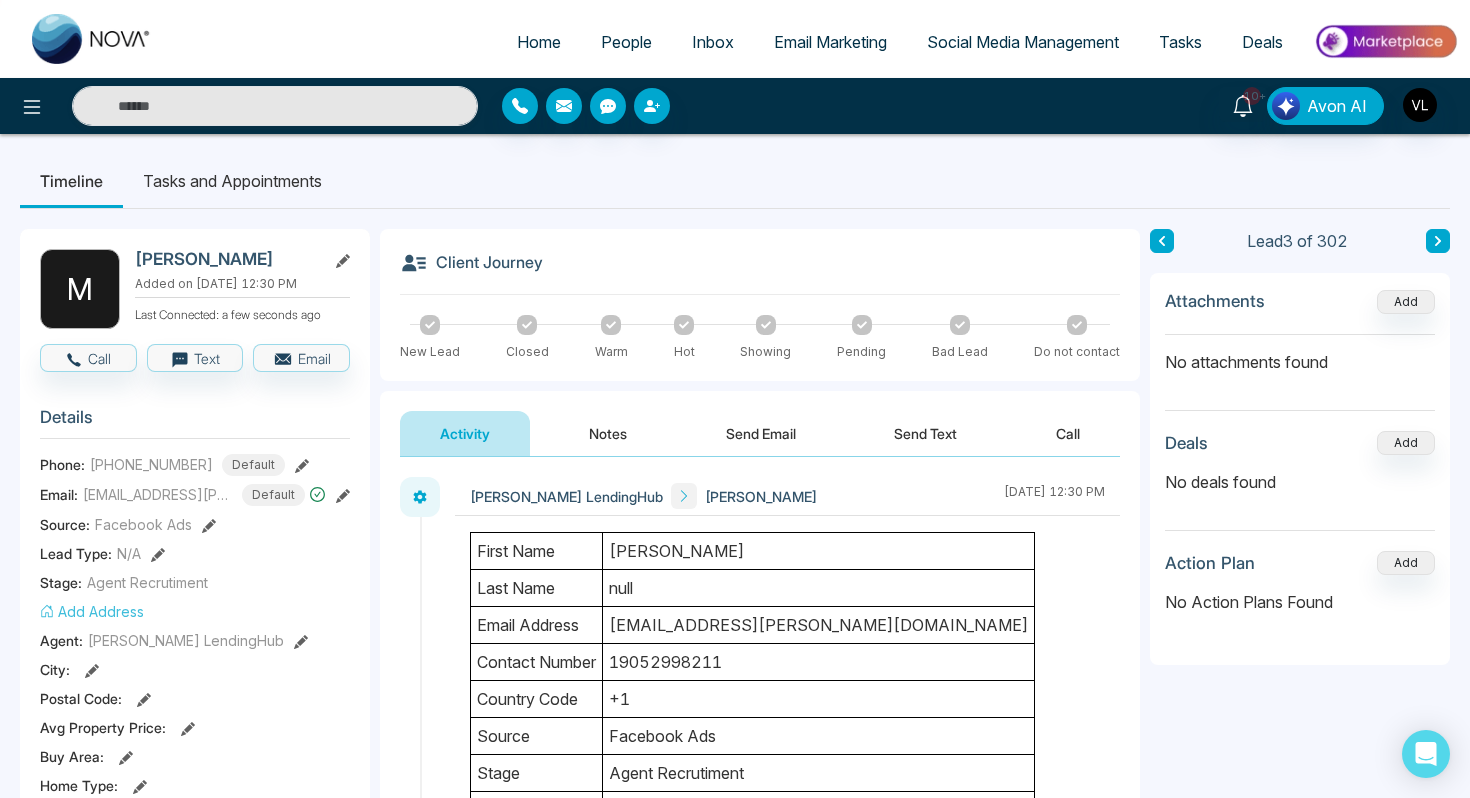 drag, startPoint x: 303, startPoint y: 258, endPoint x: 272, endPoint y: 258, distance: 31 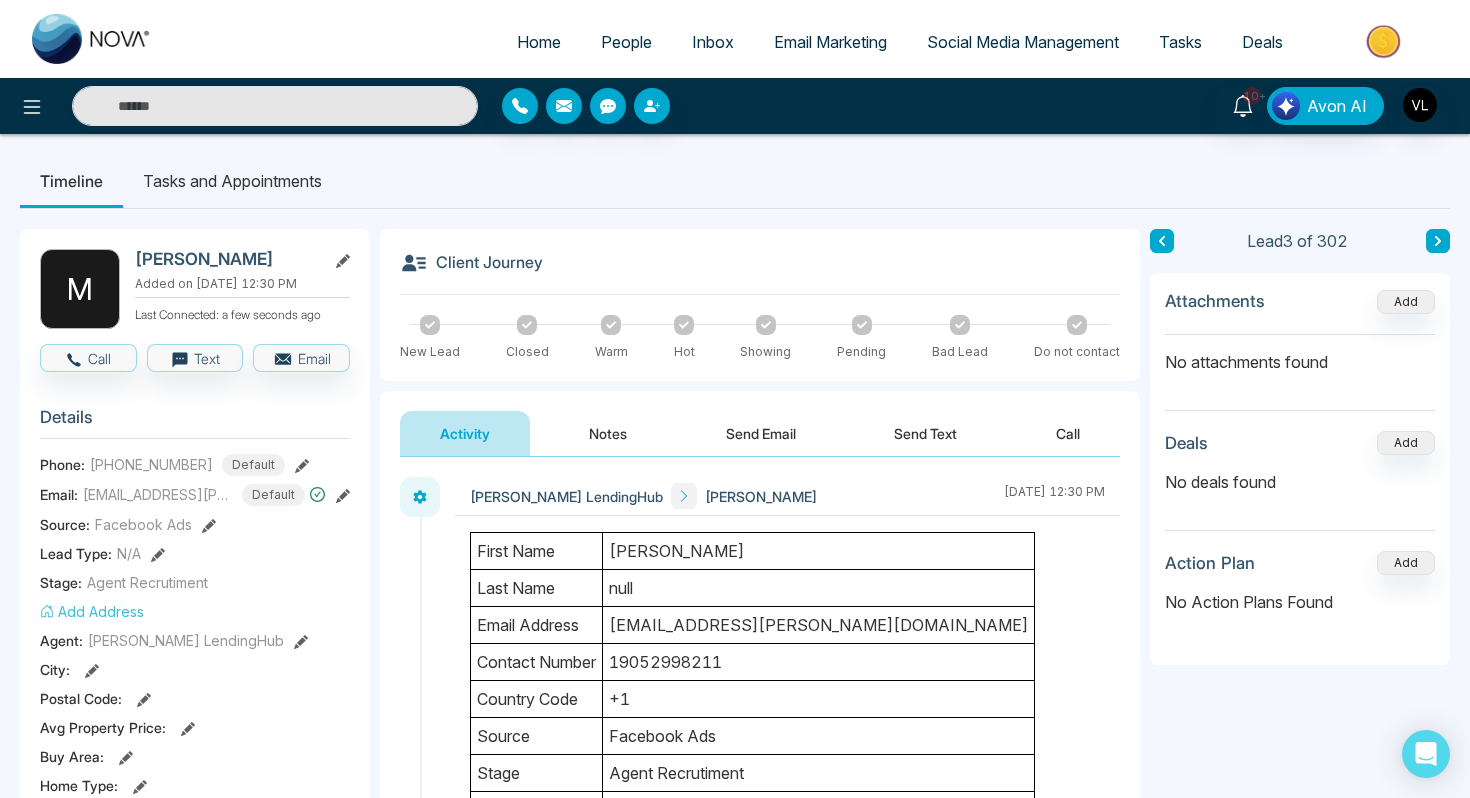 click on "[PERSON_NAME]" at bounding box center (226, 259) 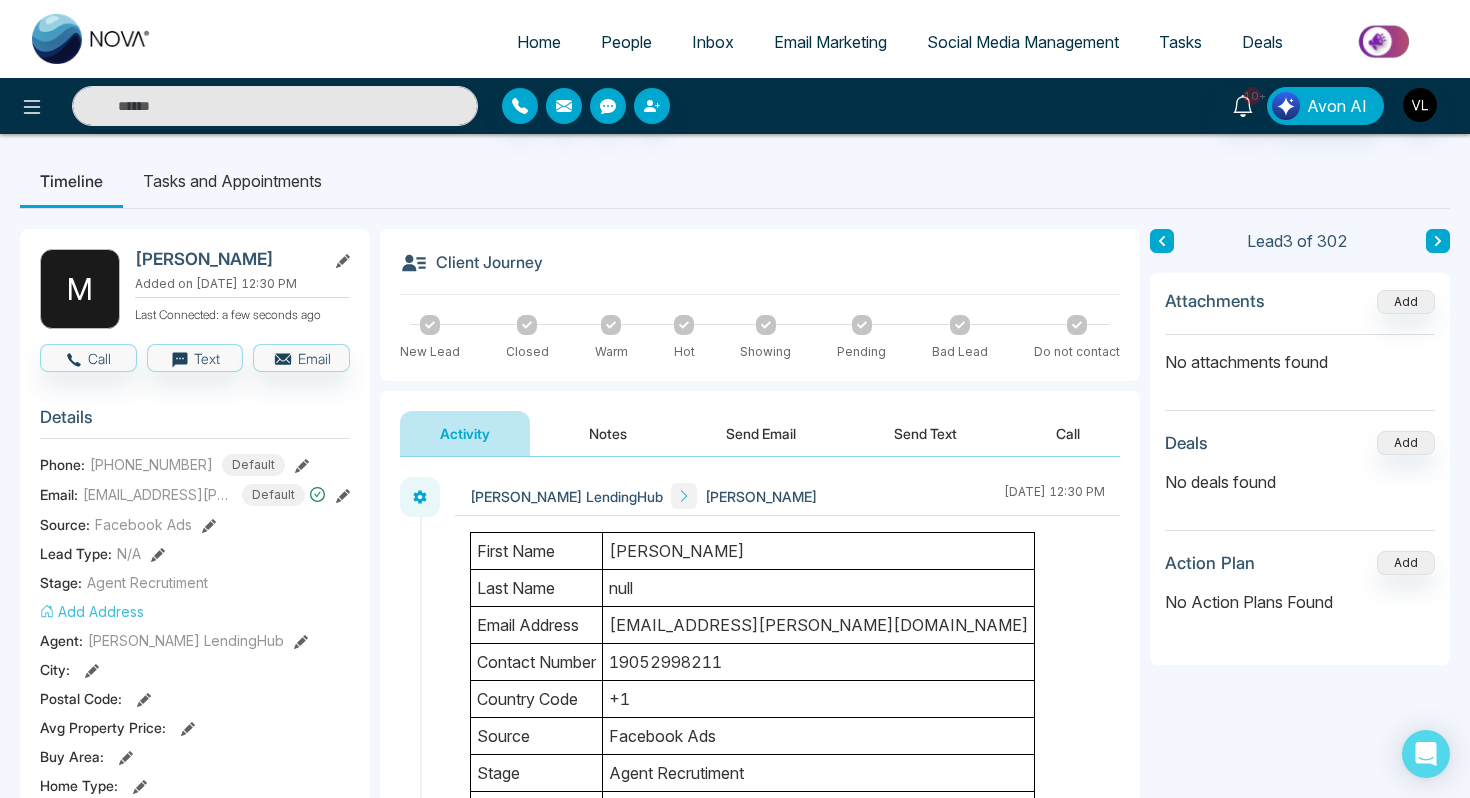 copy on "[PERSON_NAME]" 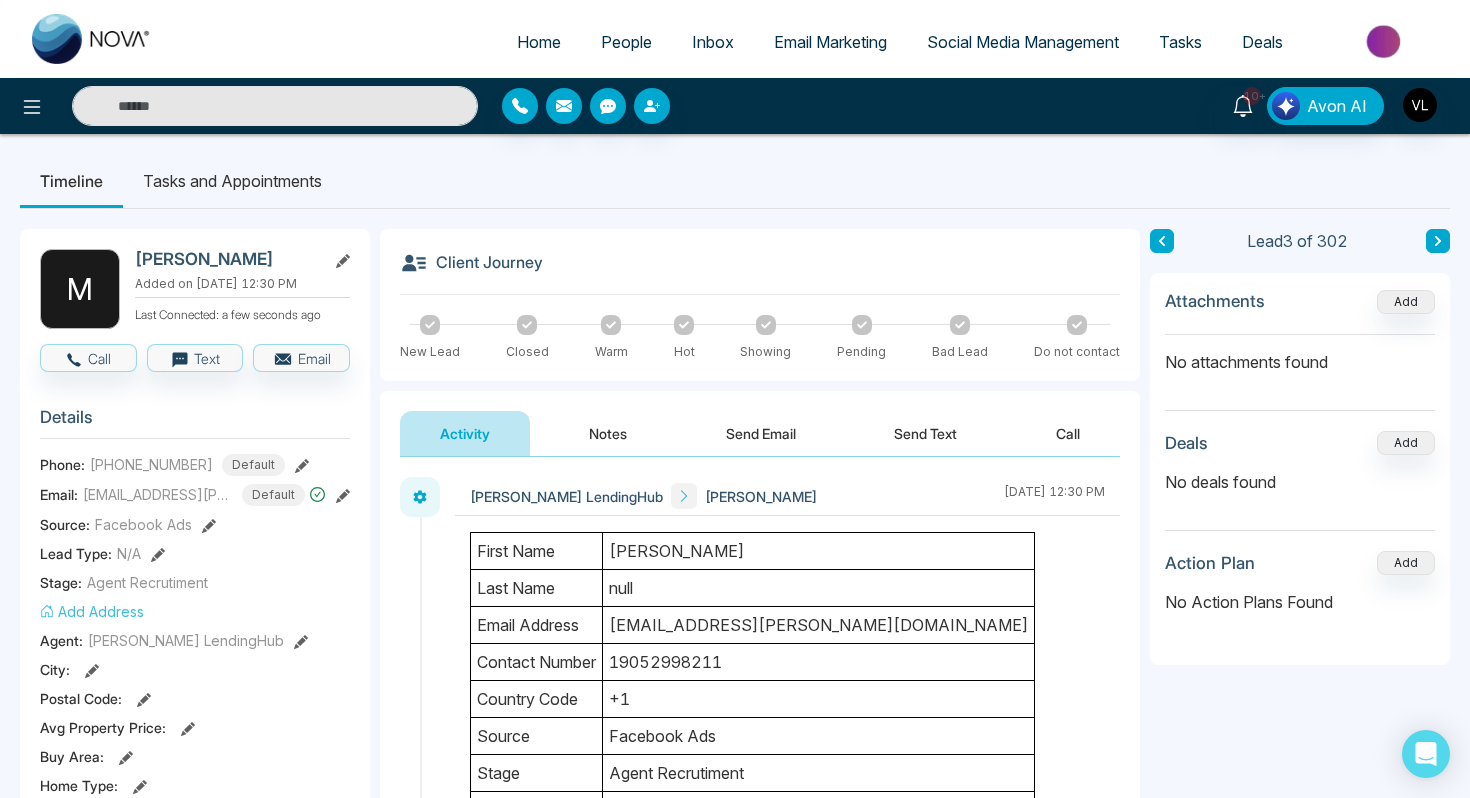 click on "People" at bounding box center [626, 42] 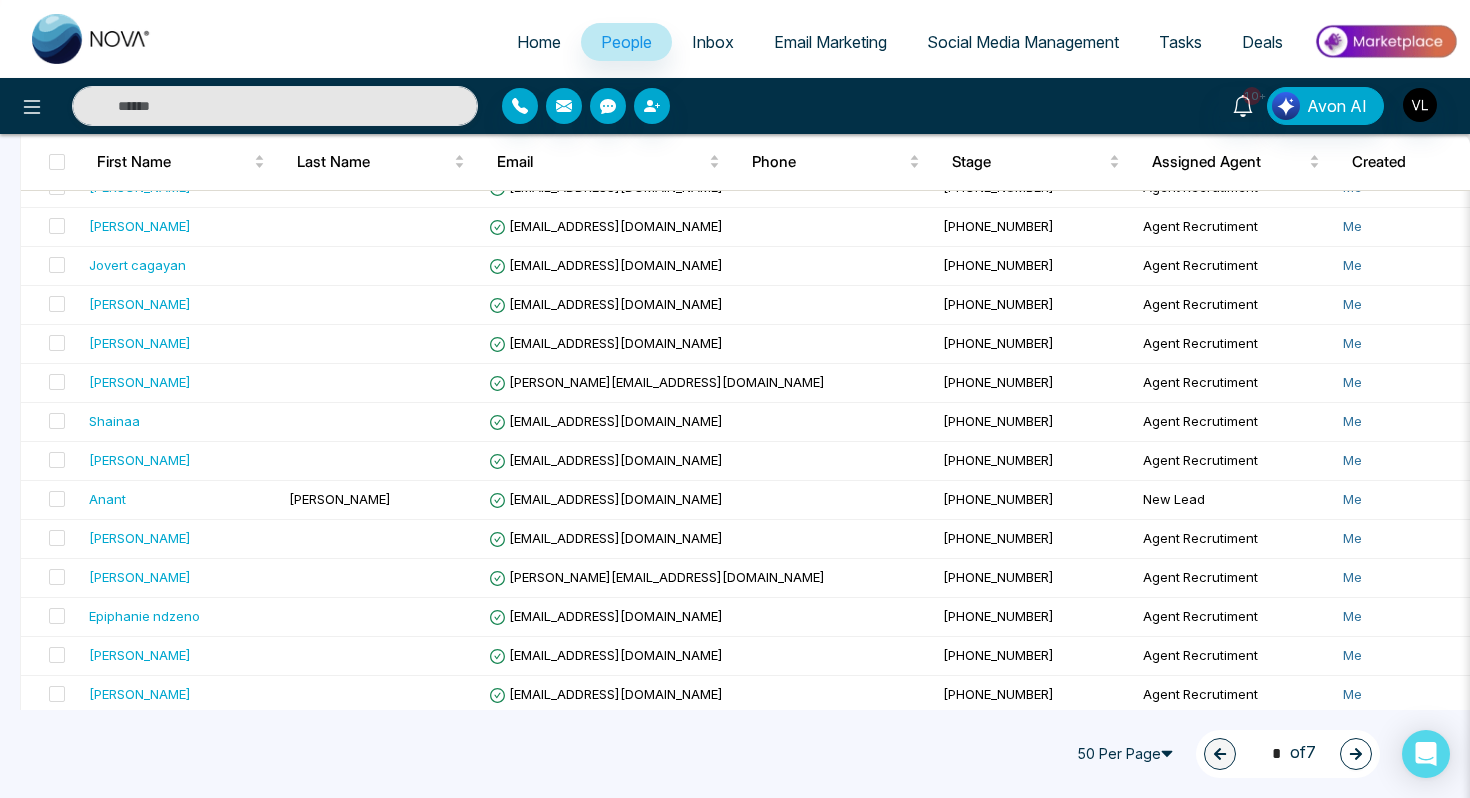 scroll, scrollTop: 778, scrollLeft: 0, axis: vertical 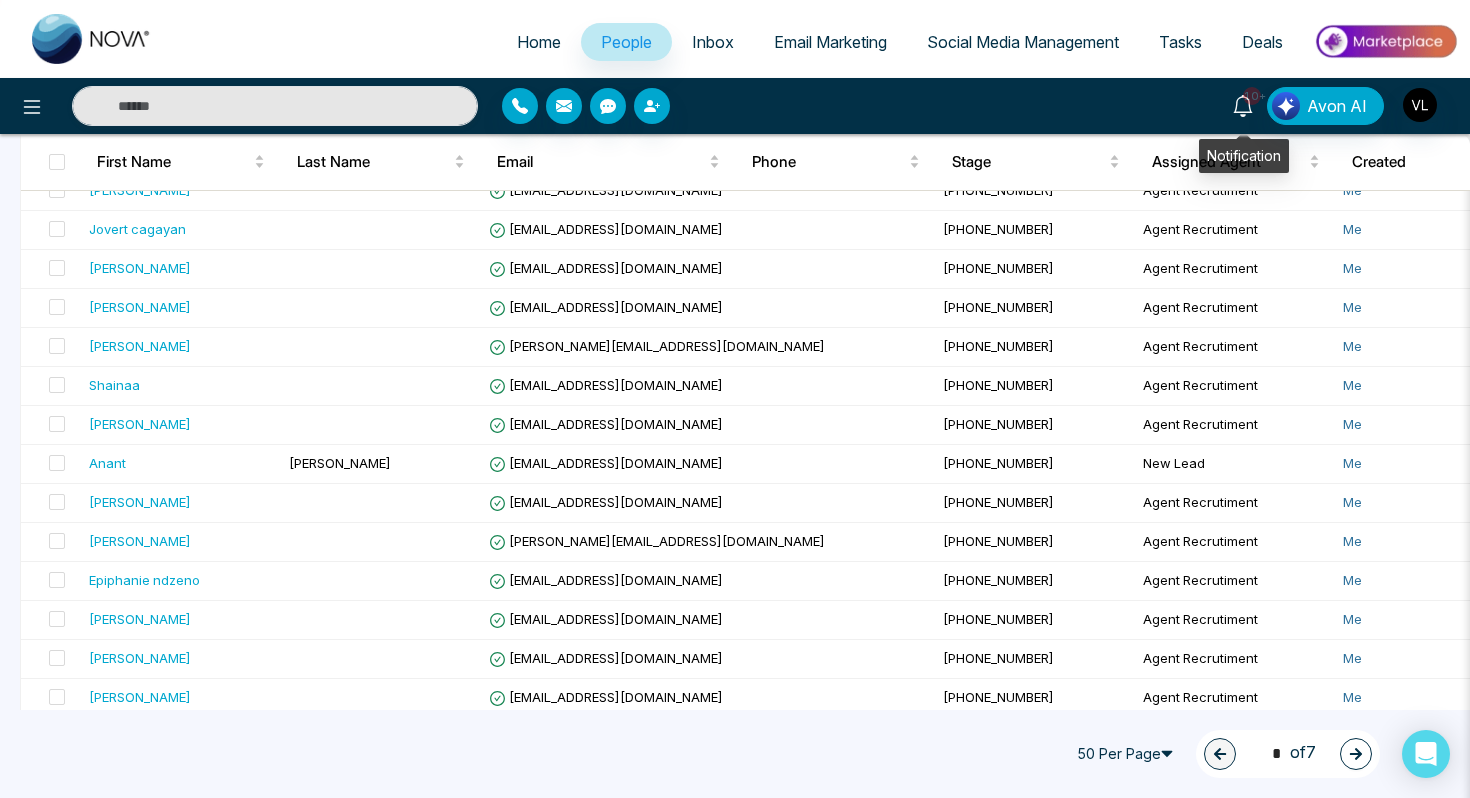 click on "10+" at bounding box center [1243, 104] 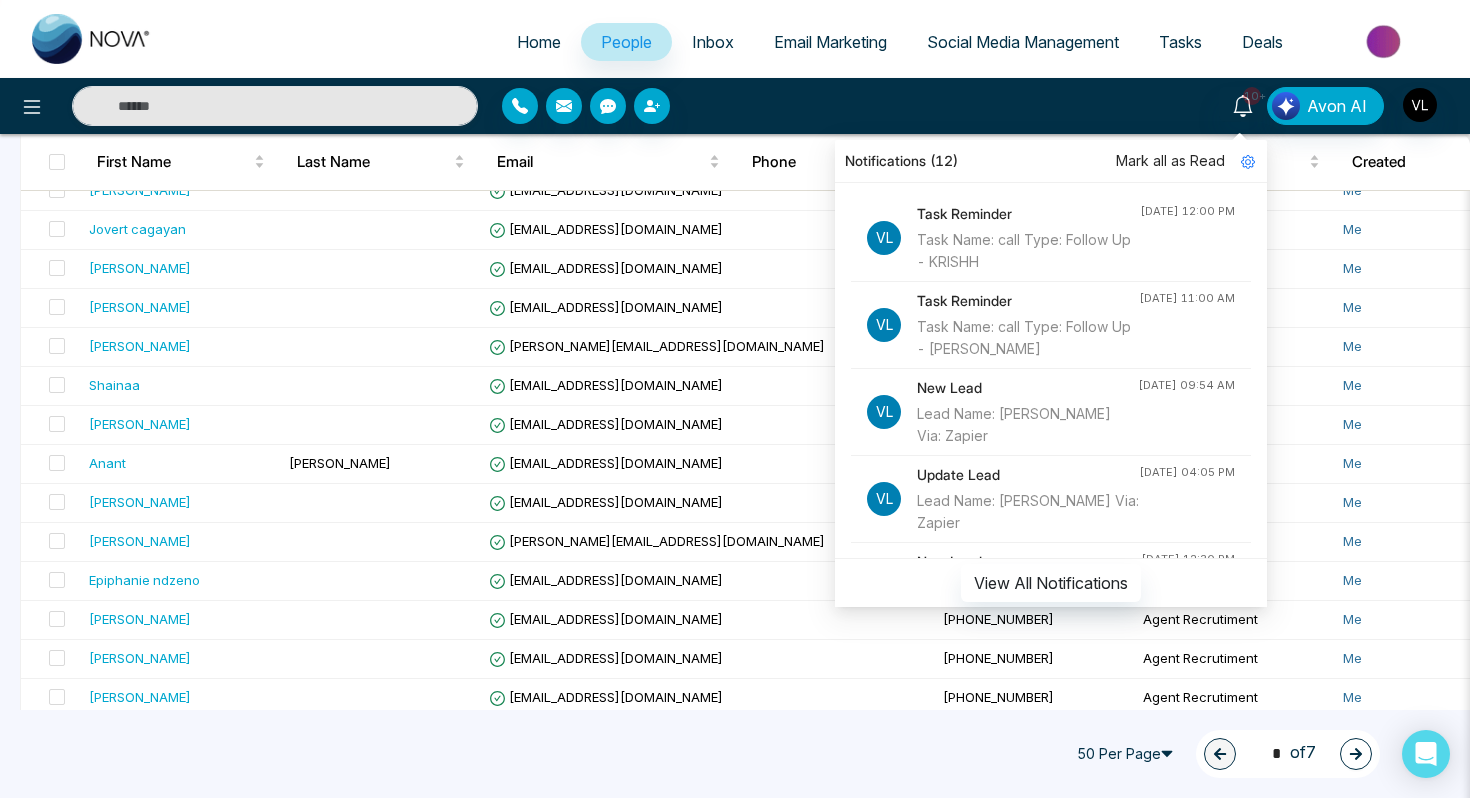 click on "10+ Notifications (12) [PERSON_NAME] all as Read [PERSON_NAME] Task Reminder Task Name: call
Type: Follow Up - KRISHH  [DATE] 12:00 PM [PERSON_NAME] Task Reminder Task Name: call
Type: Follow Up - [PERSON_NAME]  [DATE] 11:00 AM [PERSON_NAME] New Lead Lead Name: [PERSON_NAME]
Via: Zapier [DATE] 09:54 AM [PERSON_NAME] Update Lead Lead Name: [PERSON_NAME]
Via: Zapier [DATE] 04:05 PM [PERSON_NAME] New Lead Lead Name: [PERSON_NAME]
Via: Zapier [DATE] 12:30 PM [PERSON_NAME] New Lead Lead Name: [PERSON_NAME]
Via: Zapier [DATE] 11:43 AM [PERSON_NAME] New Email From: [PERSON_NAME] [DATE] 03:48 PM [PERSON_NAME] Task Reminder Task Name: call
Type: Follow Up - [PERSON_NAME]  [DATE] 11:30 AM [PERSON_NAME] Task Reminder Task Name: call
Type: Follow Up - [PERSON_NAME]  [DATE] 10:30 AM [PERSON_NAME] New Lead Lead Name: [PERSON_NAME]
Via: Zapier [DATE] 10:10 AM [PERSON_NAME] New Lead Lead Name: [PERSON_NAME]
Via: Zapier [DATE] 08:58 AM [PERSON_NAME] Task Reminder Task Name: call
Type: Follow Up - Roja  [DATE] 01:00 PM [PERSON_NAME] Task Reminder V L V L V L" at bounding box center (1164, 106) 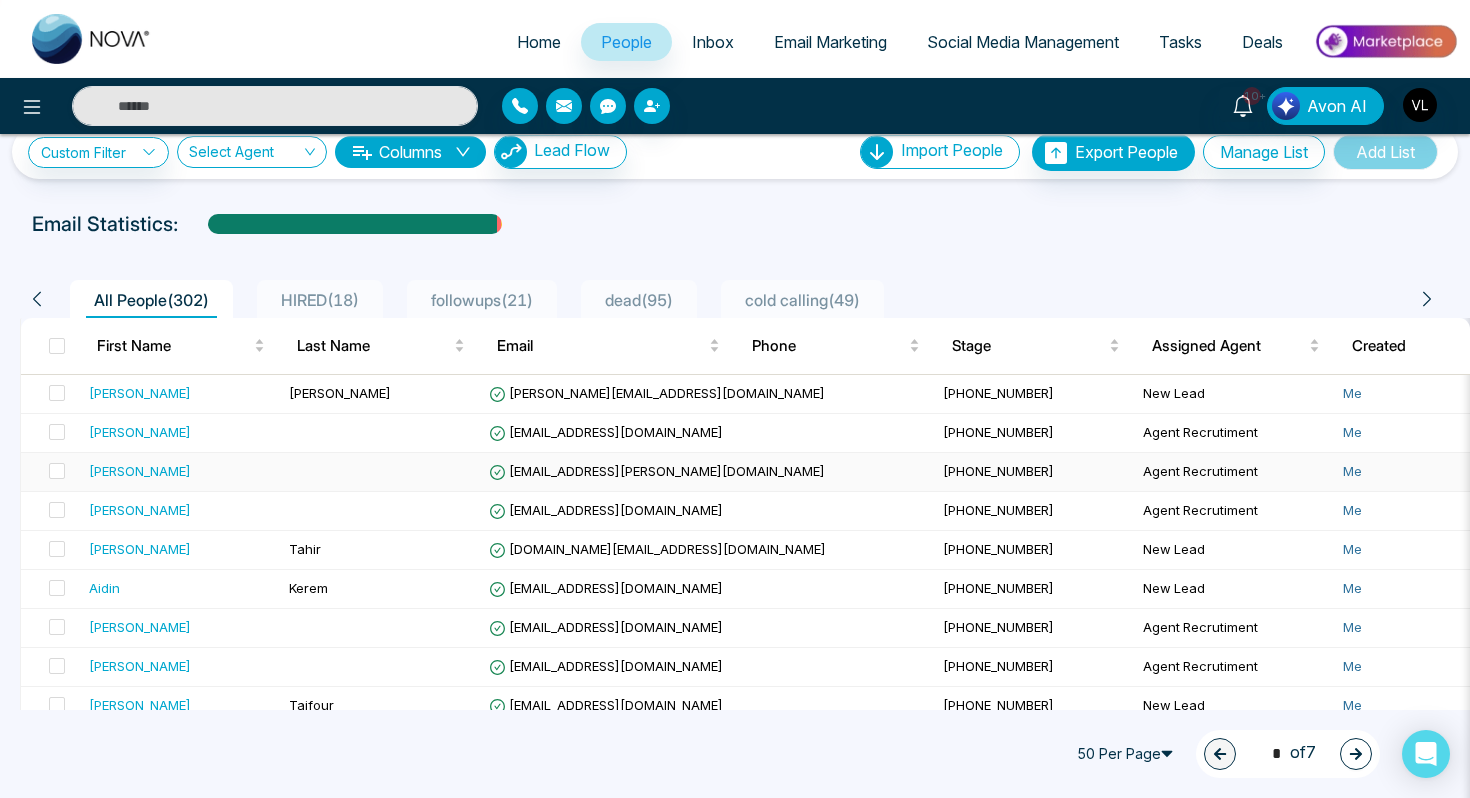 scroll, scrollTop: 0, scrollLeft: 0, axis: both 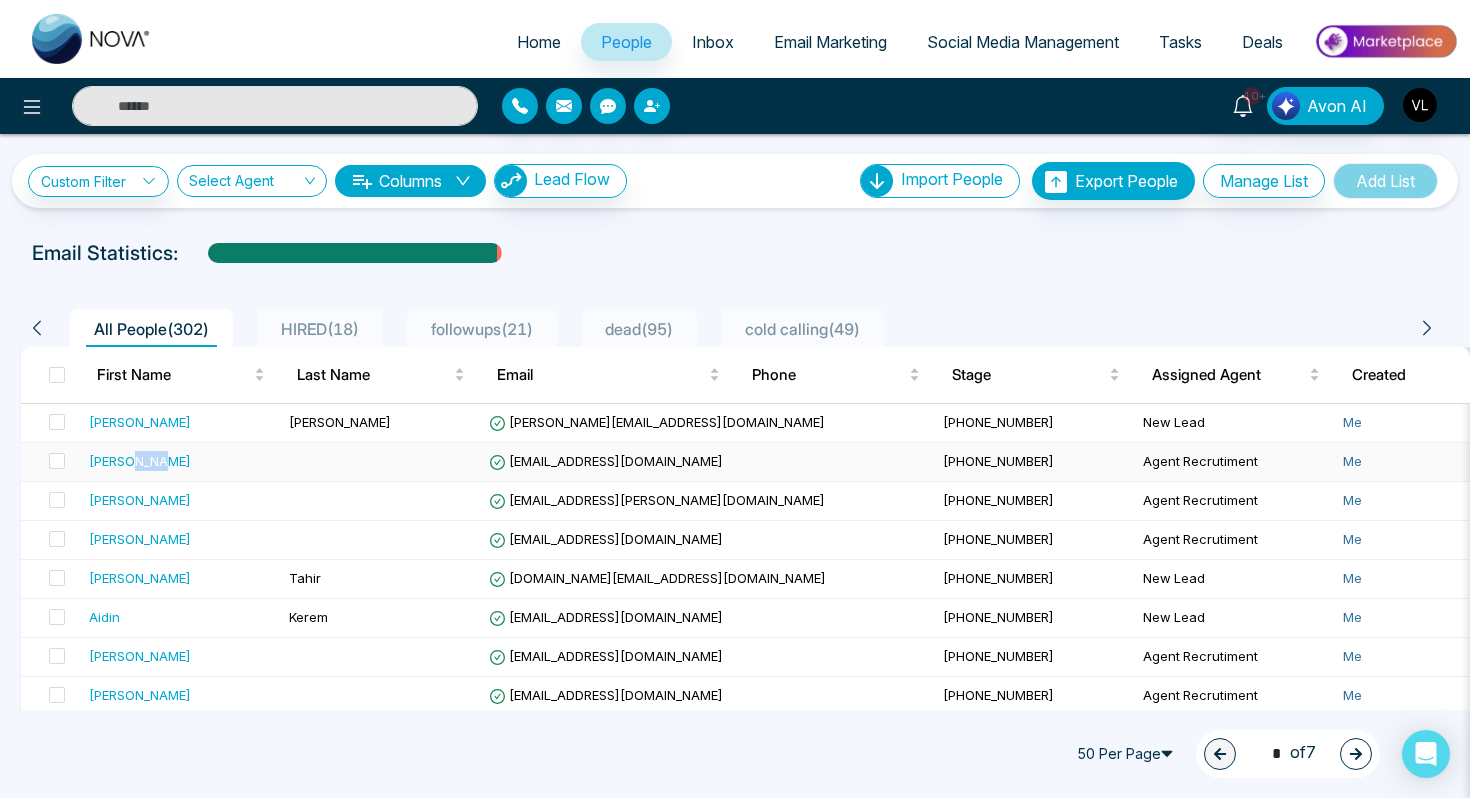 drag, startPoint x: 167, startPoint y: 454, endPoint x: 131, endPoint y: 463, distance: 37.107952 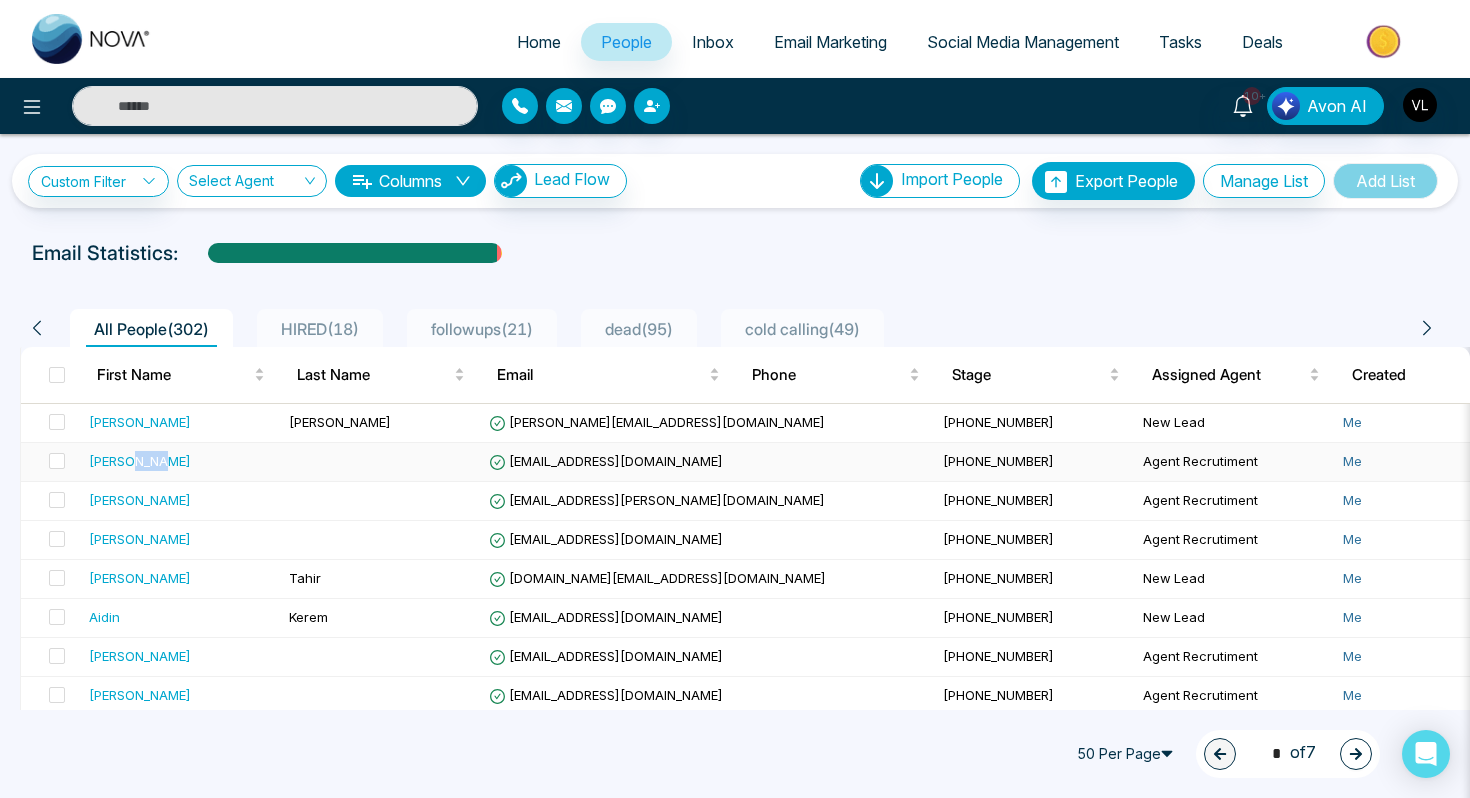 click on "[PERSON_NAME]" at bounding box center (181, 461) 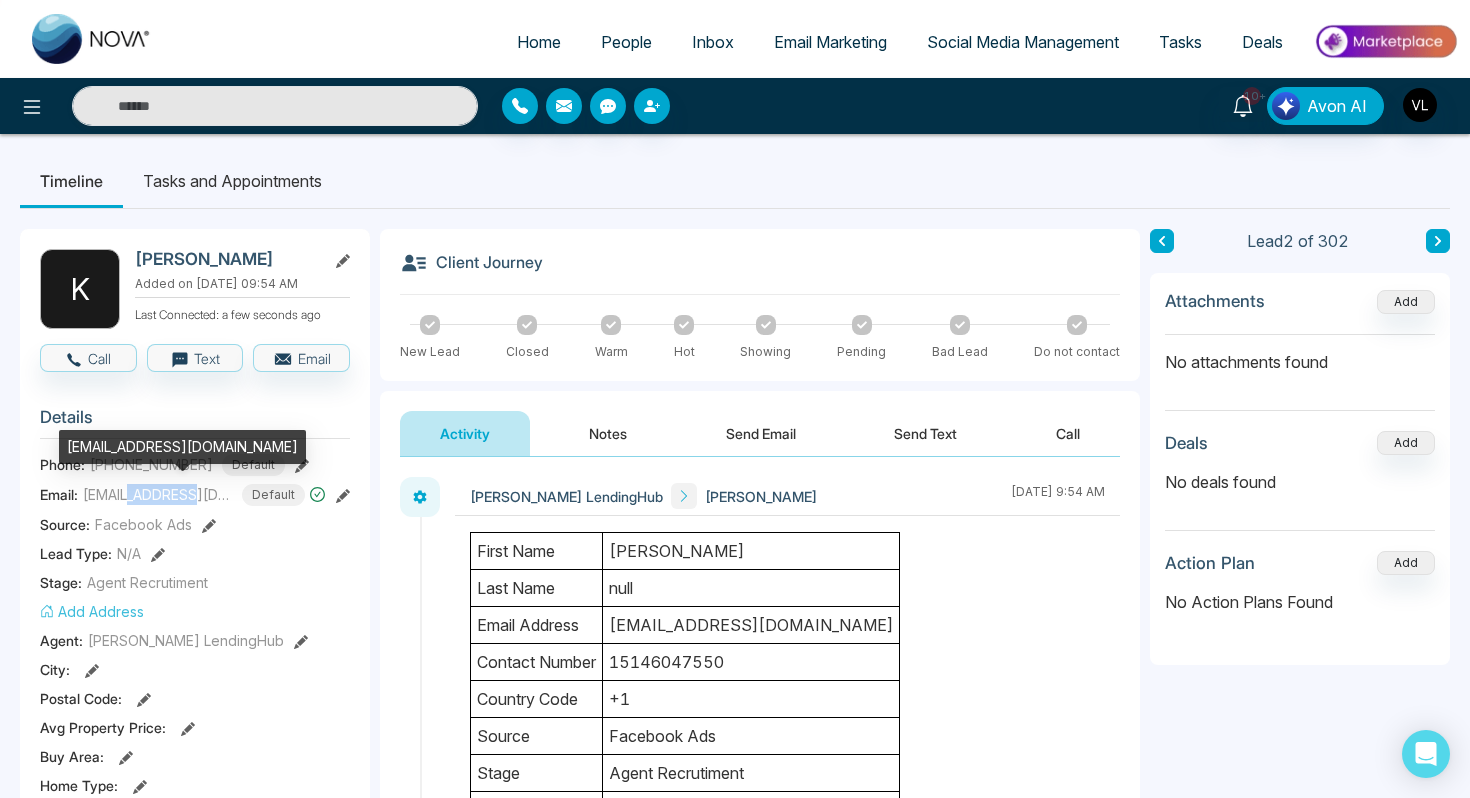 copy on "khattabi" 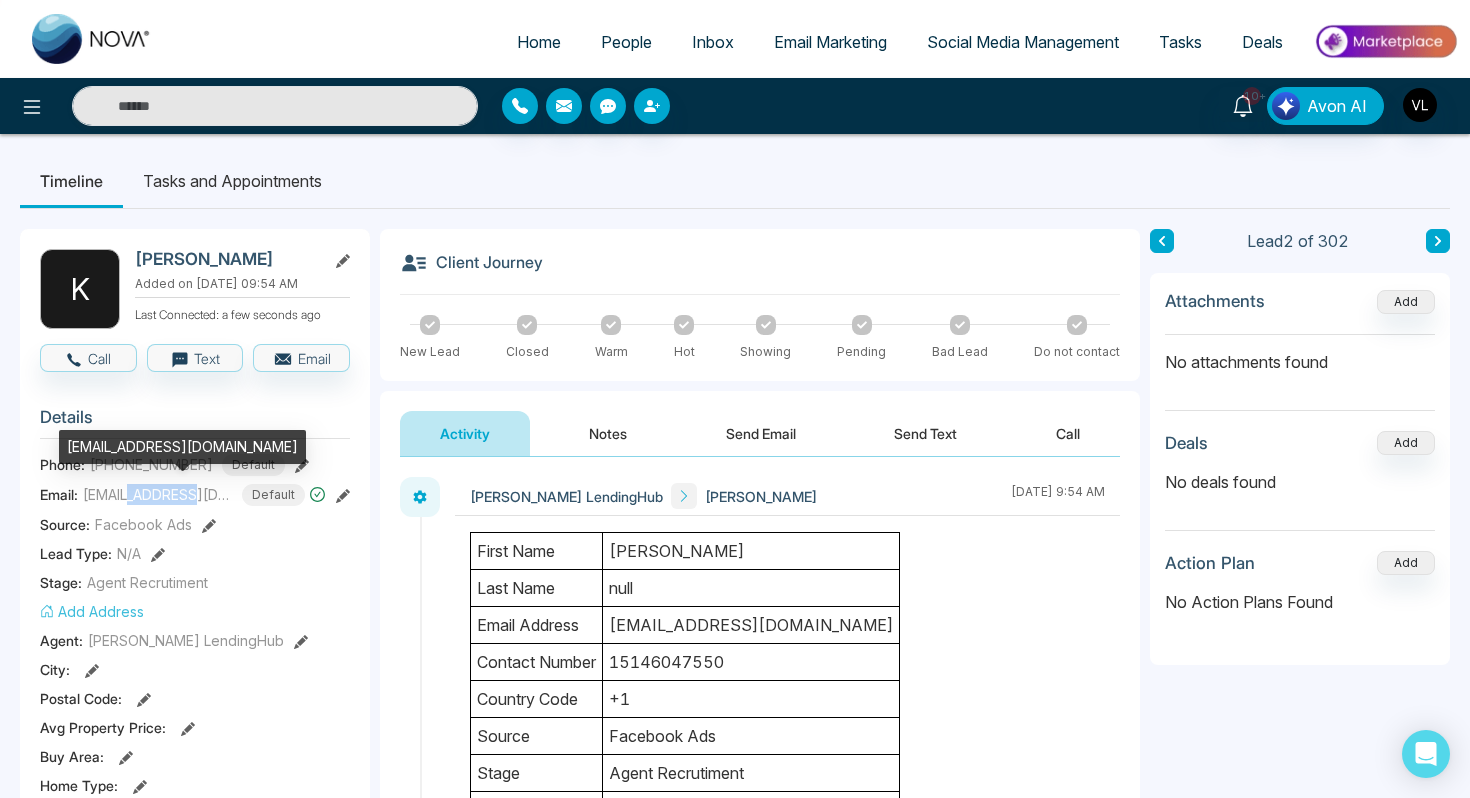 drag, startPoint x: 184, startPoint y: 494, endPoint x: 134, endPoint y: 499, distance: 50.24938 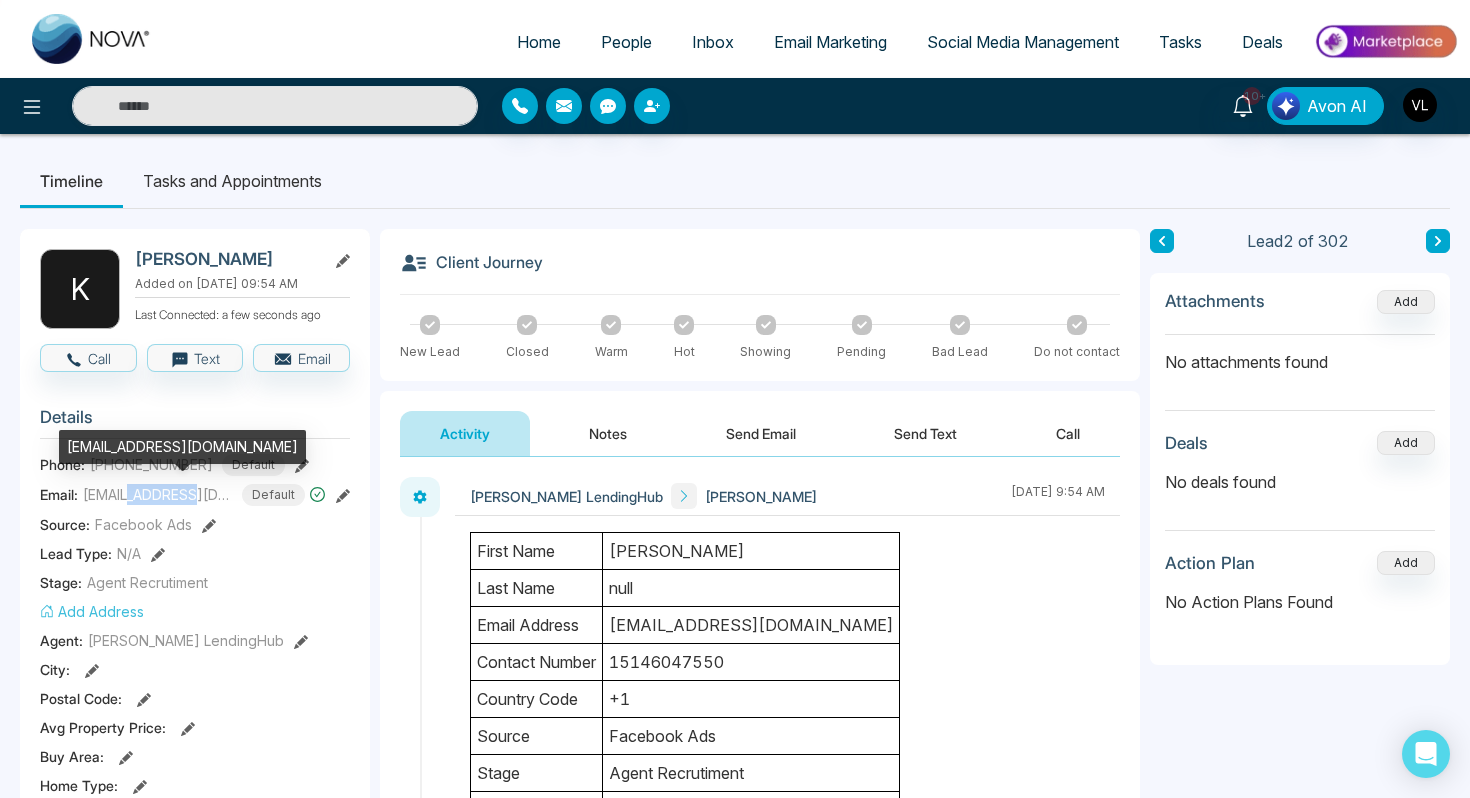 click on "[EMAIL_ADDRESS][DOMAIN_NAME]" at bounding box center (158, 494) 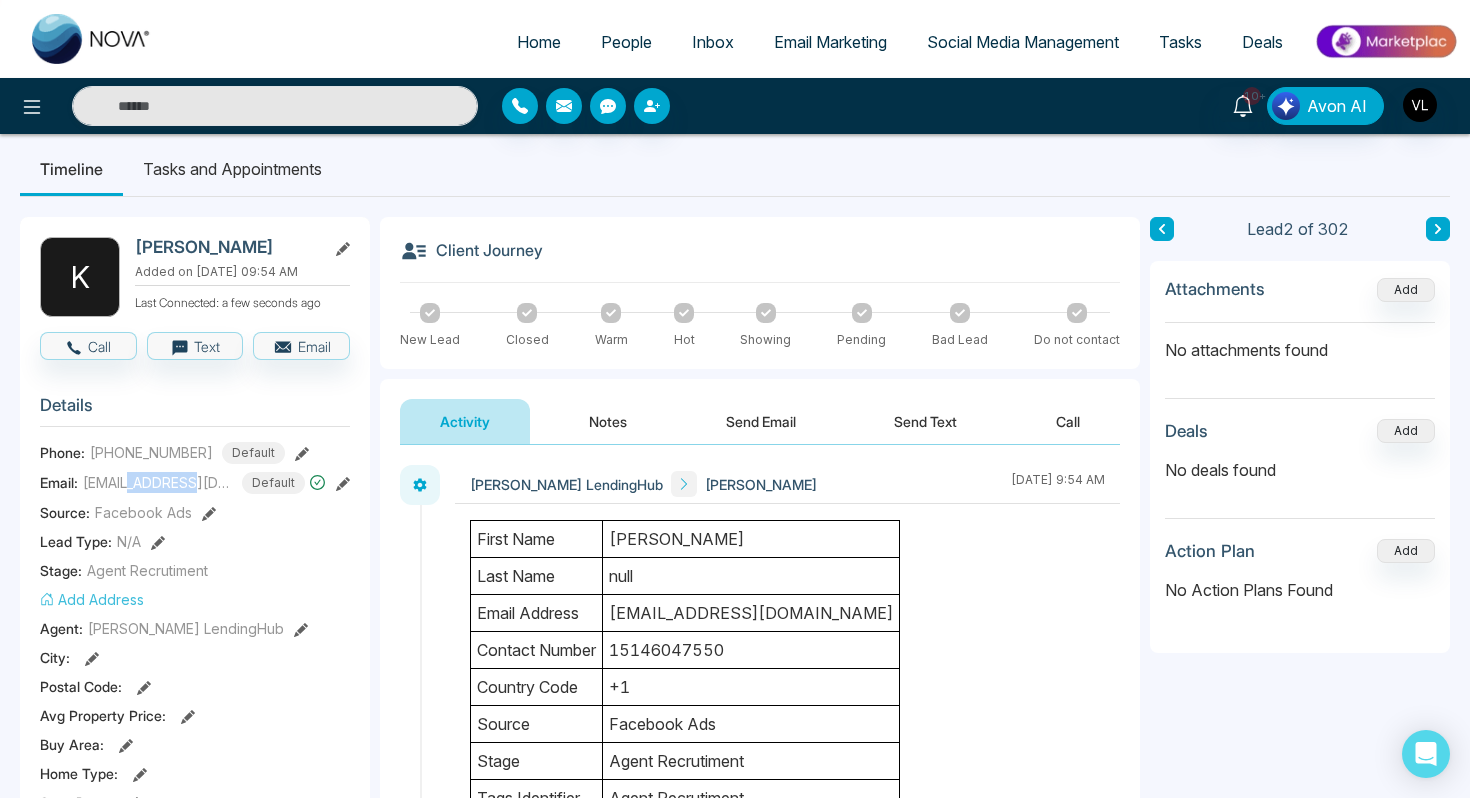 scroll, scrollTop: 0, scrollLeft: 0, axis: both 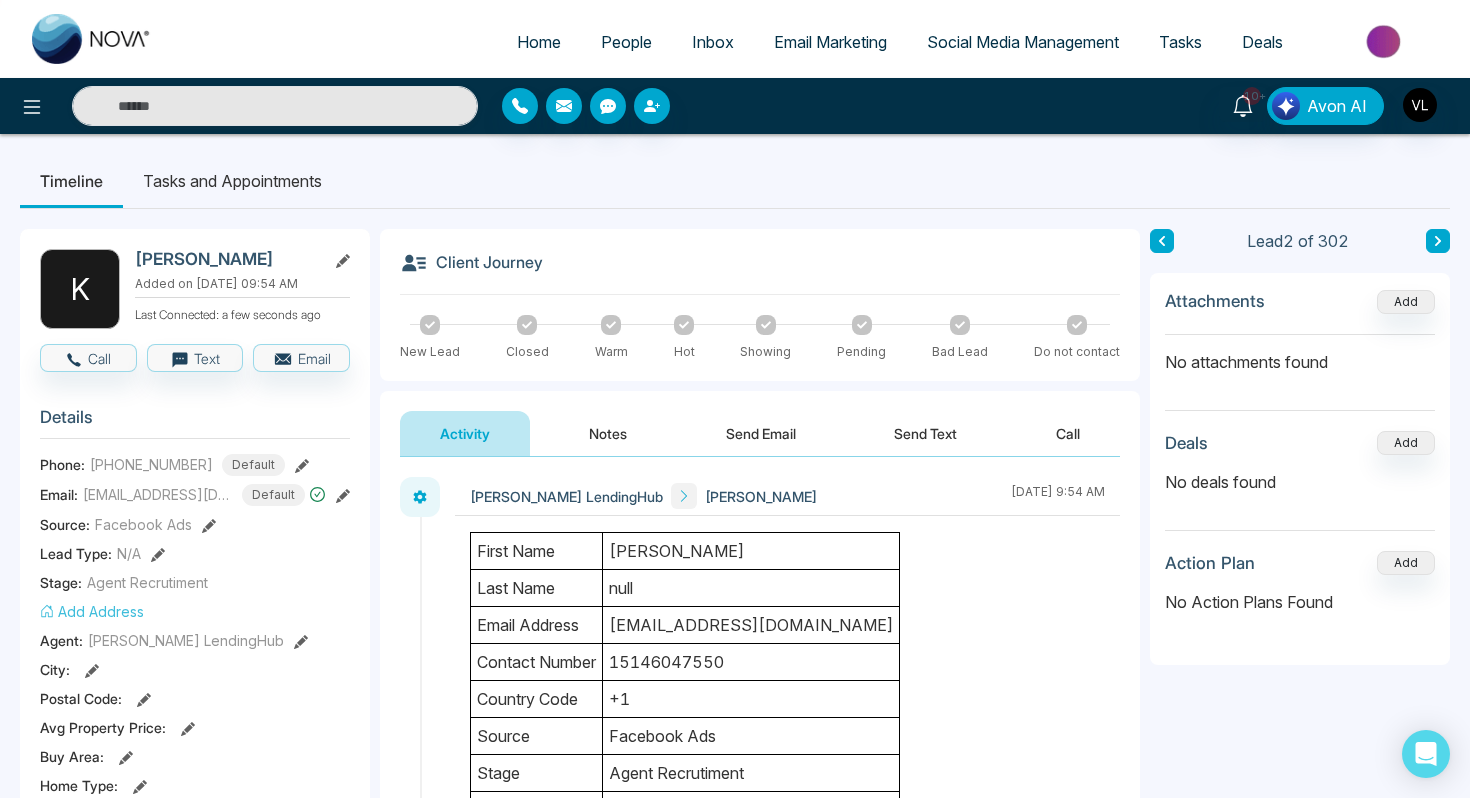 click on "[PERSON_NAME]" at bounding box center (226, 259) 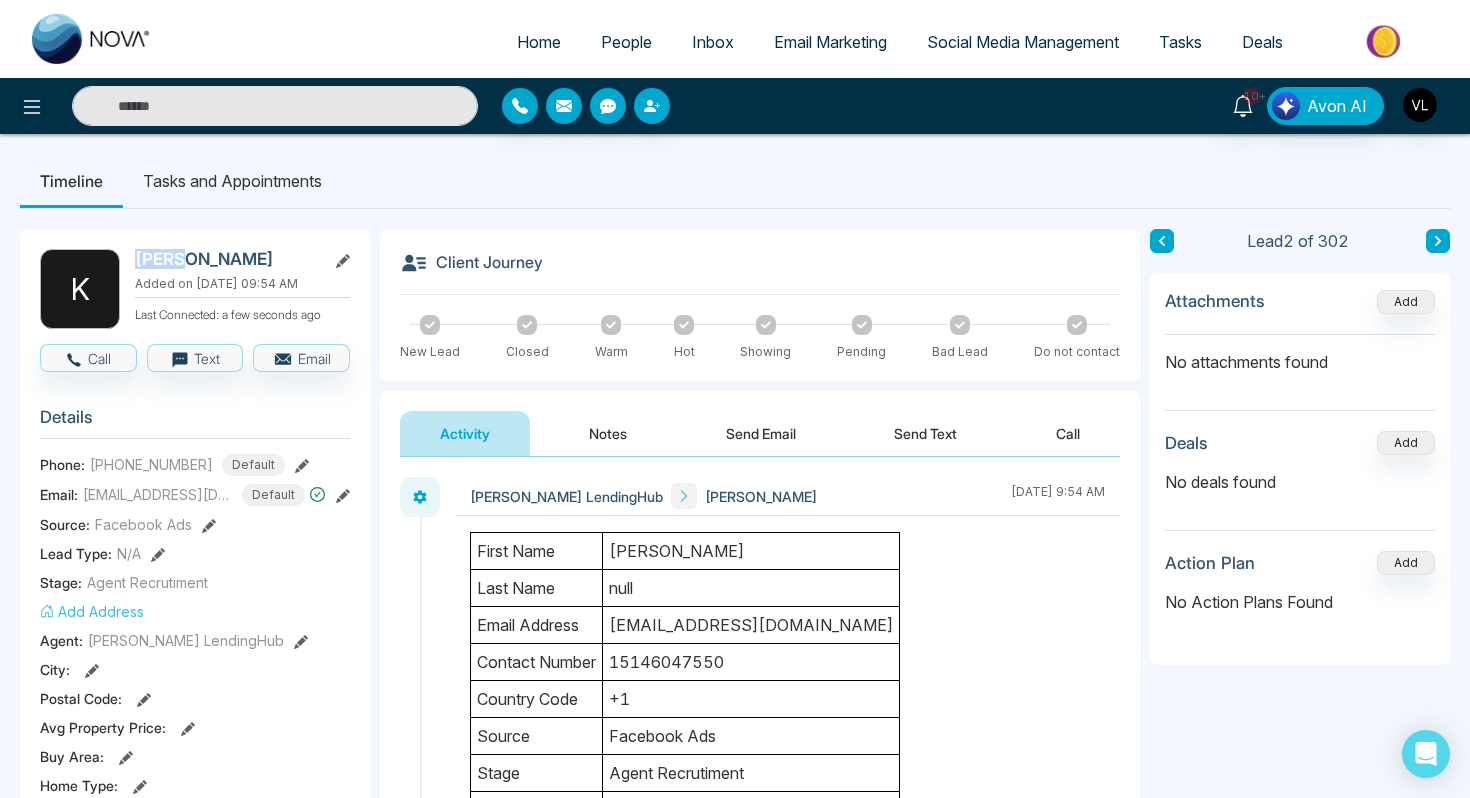 click on "[PERSON_NAME]" at bounding box center (226, 259) 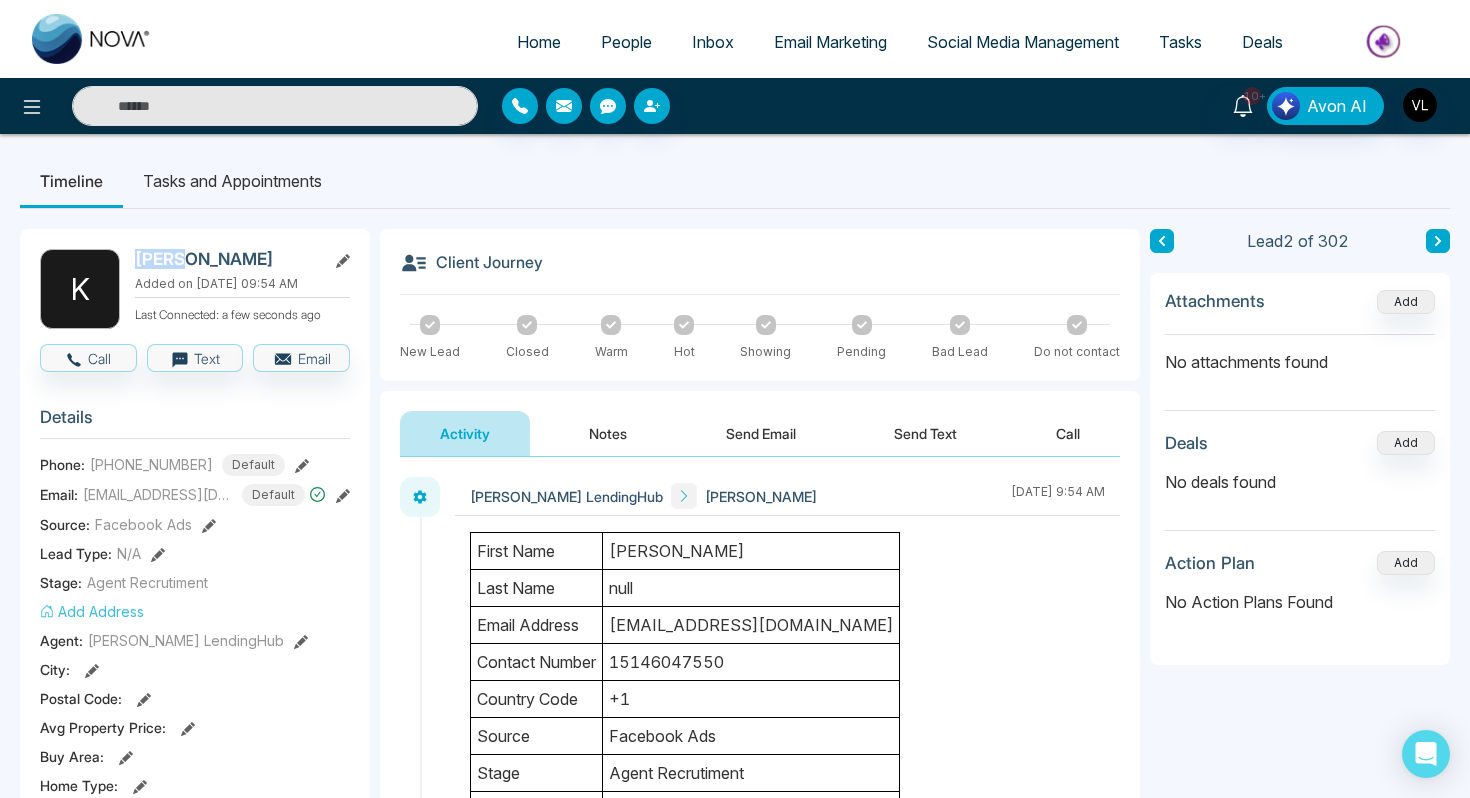 copy on "Kenza" 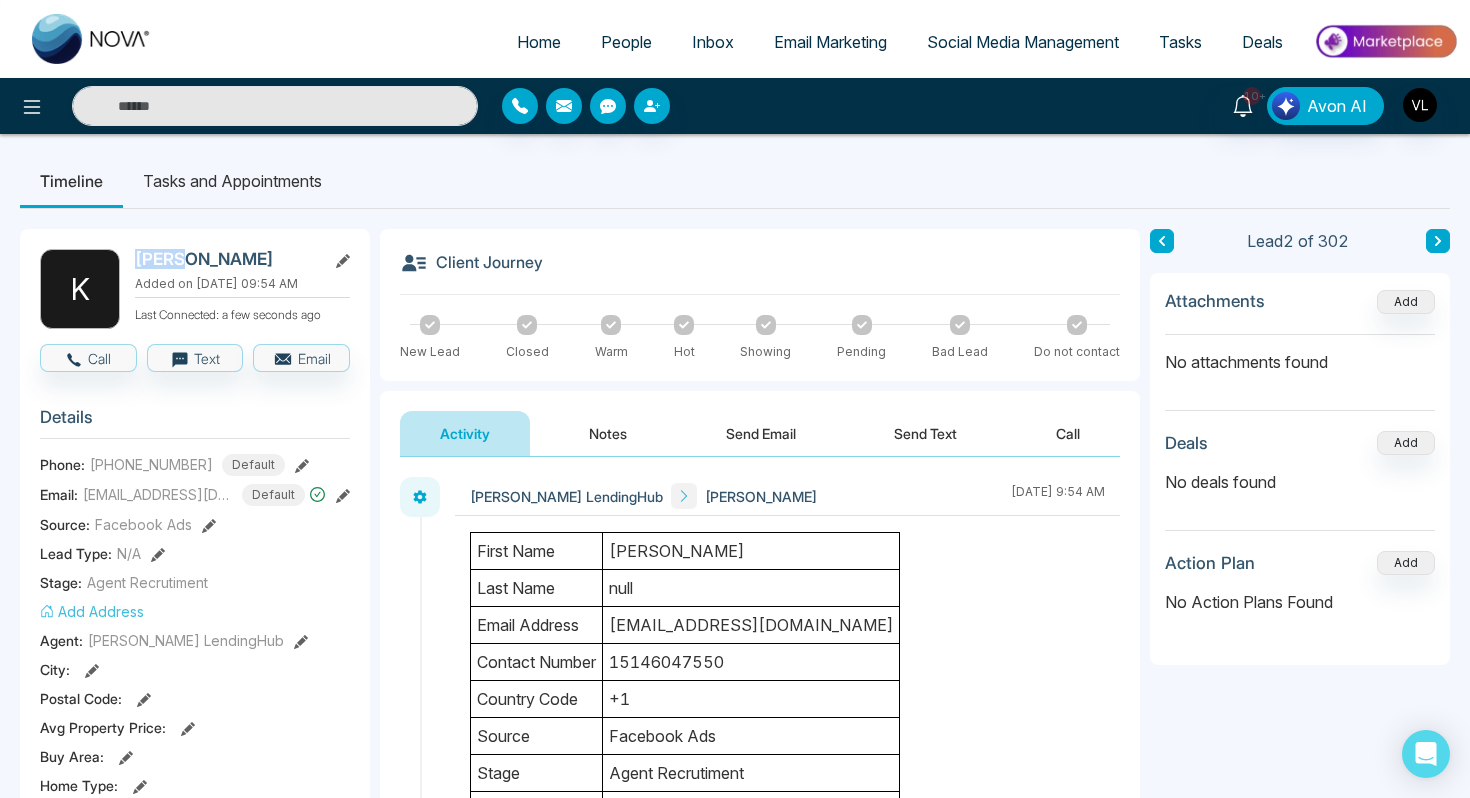 click on "People" at bounding box center [626, 42] 